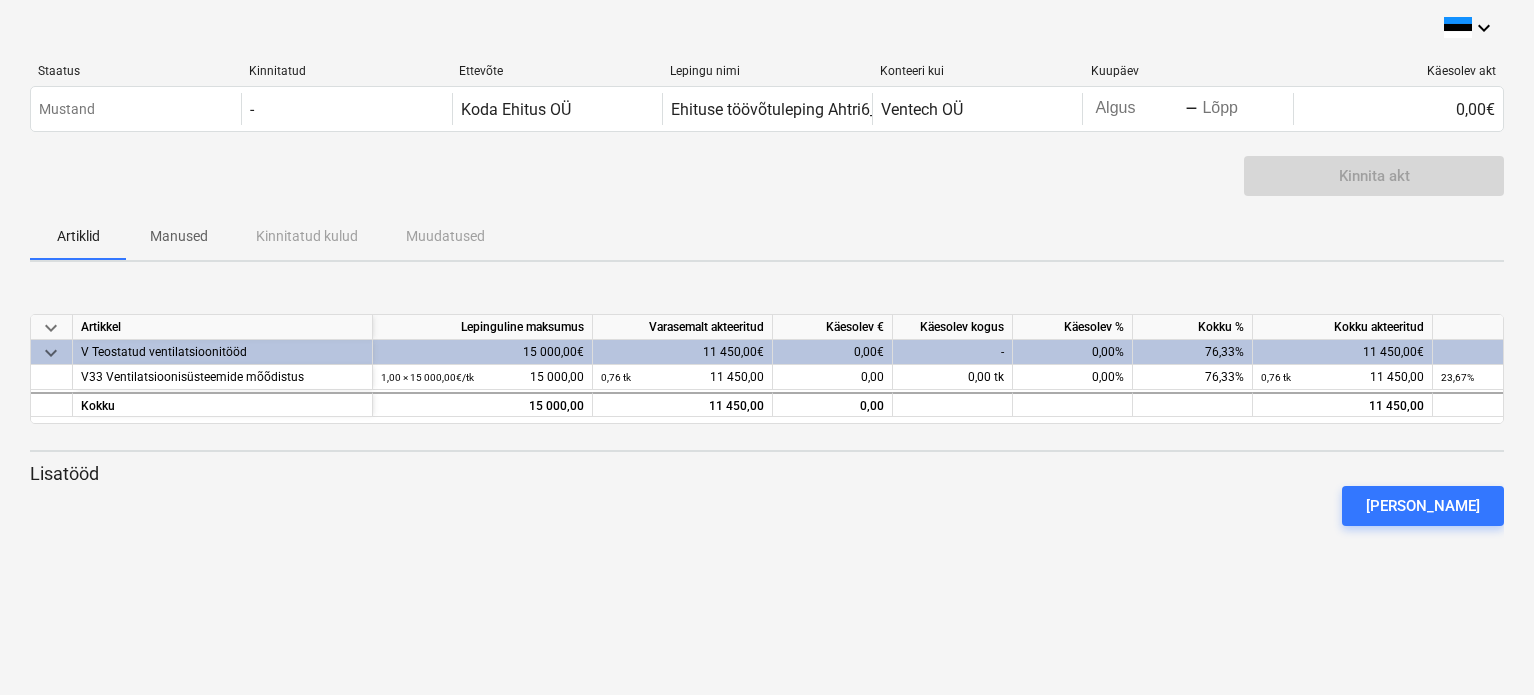 scroll, scrollTop: 0, scrollLeft: 0, axis: both 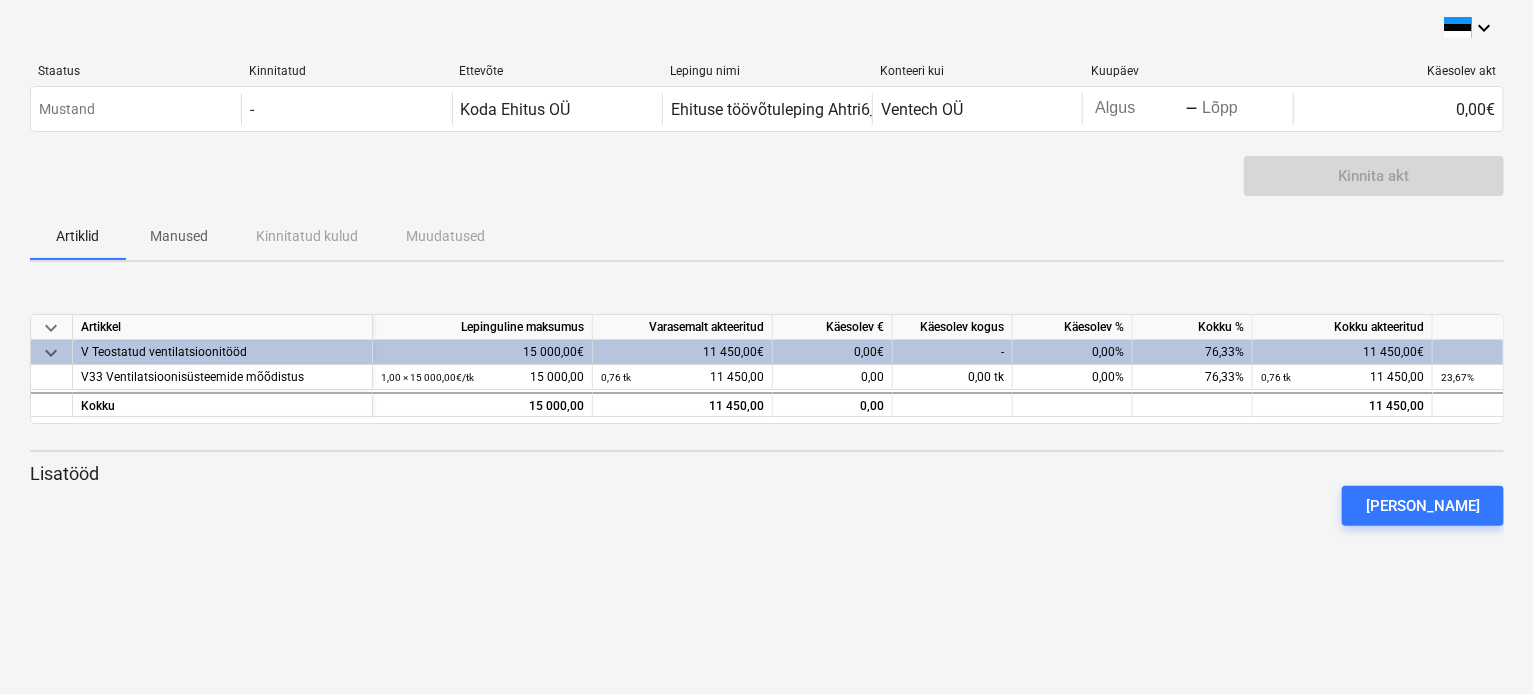click on "0,00€" at bounding box center [833, 352] 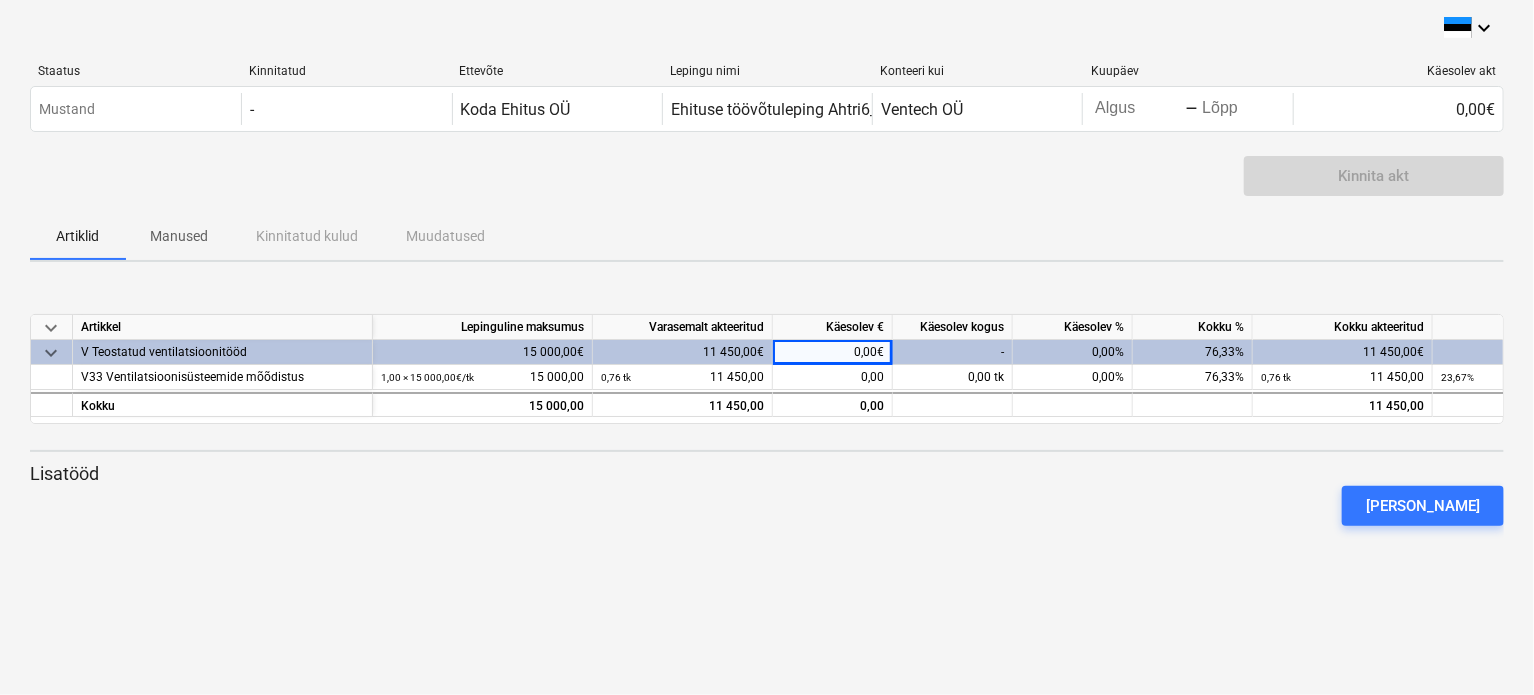 click on "0,00€" at bounding box center (833, 352) 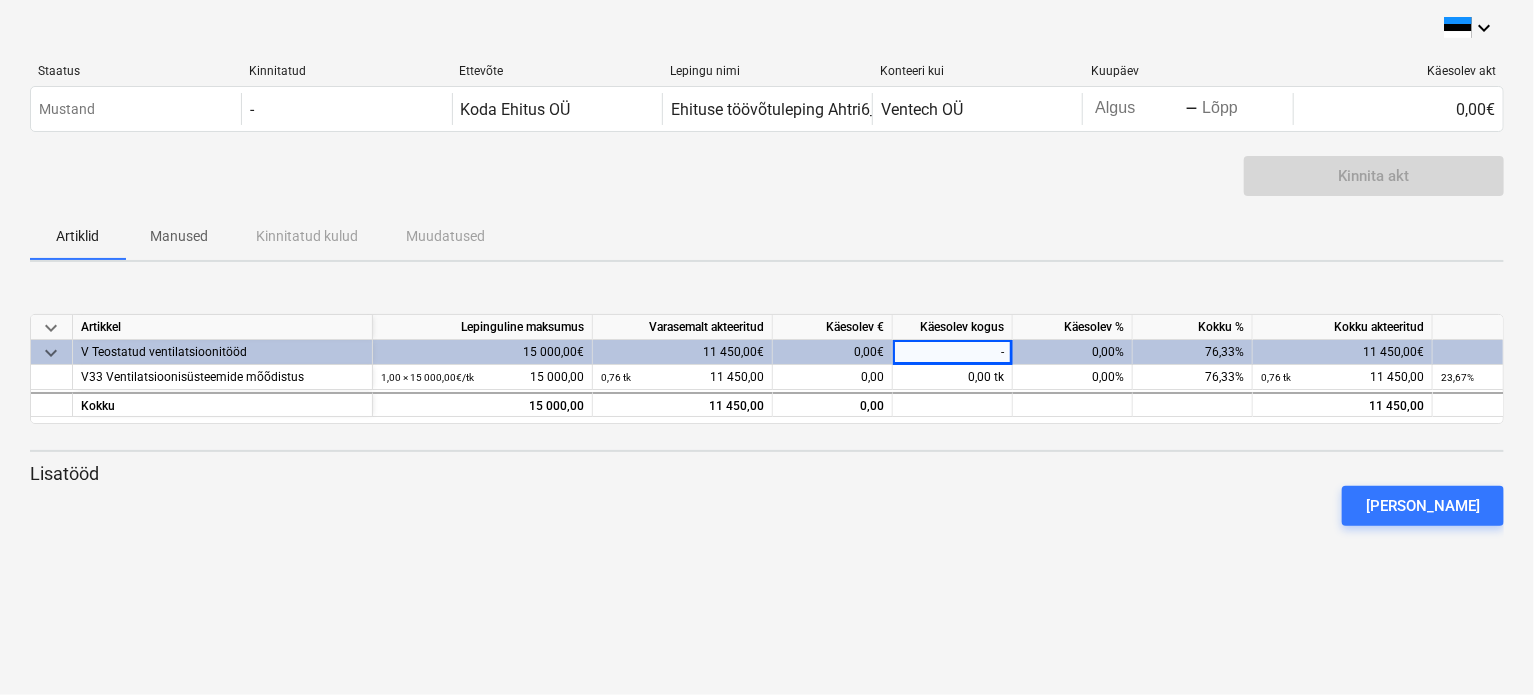 click on "-" at bounding box center [953, 352] 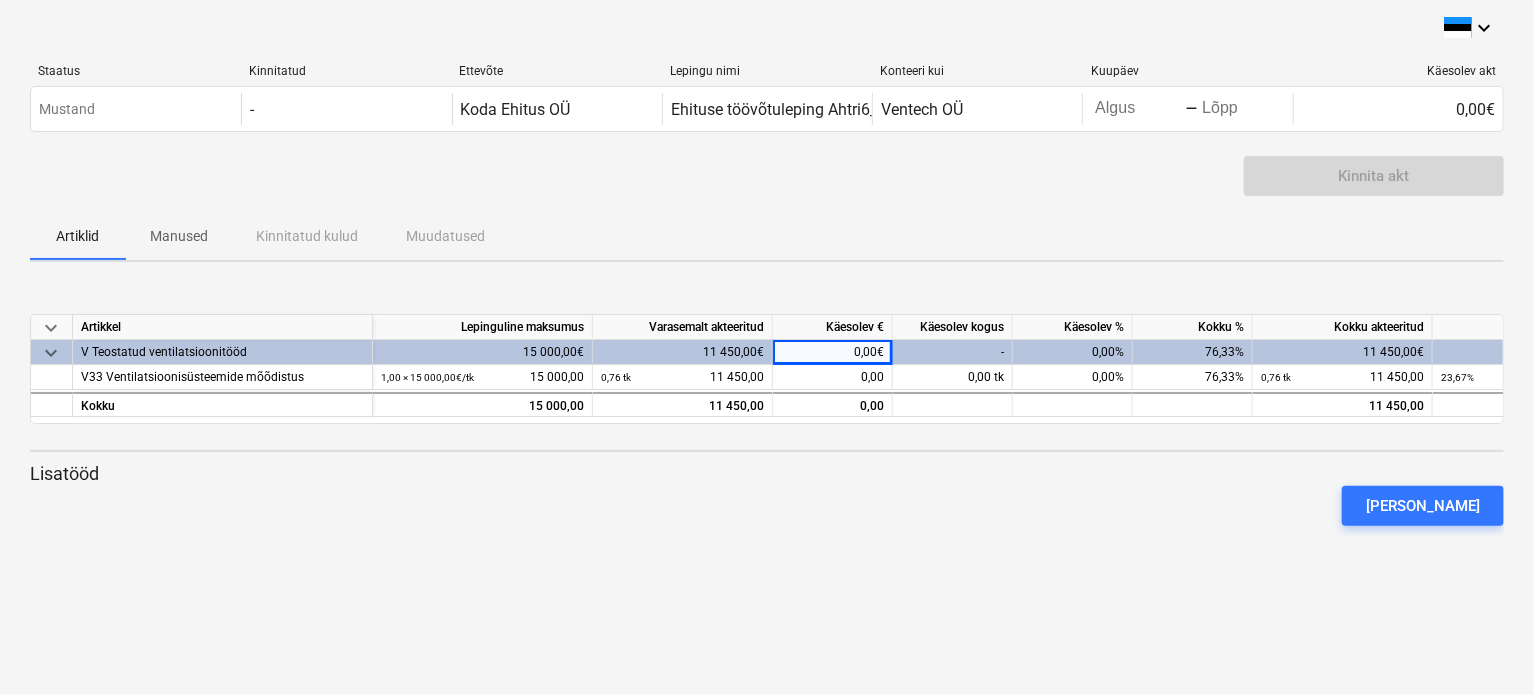 click on "0,00€" at bounding box center (833, 352) 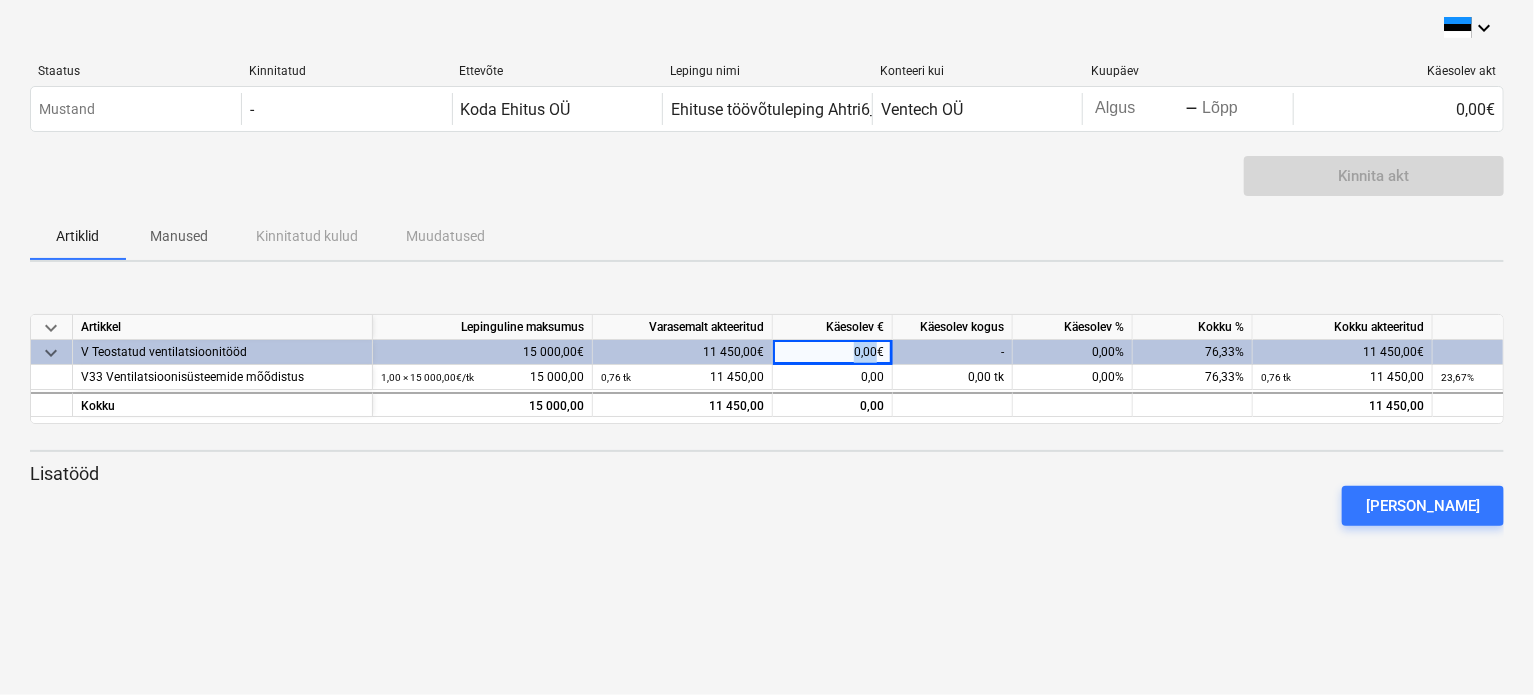 click on "0,00€" at bounding box center (833, 352) 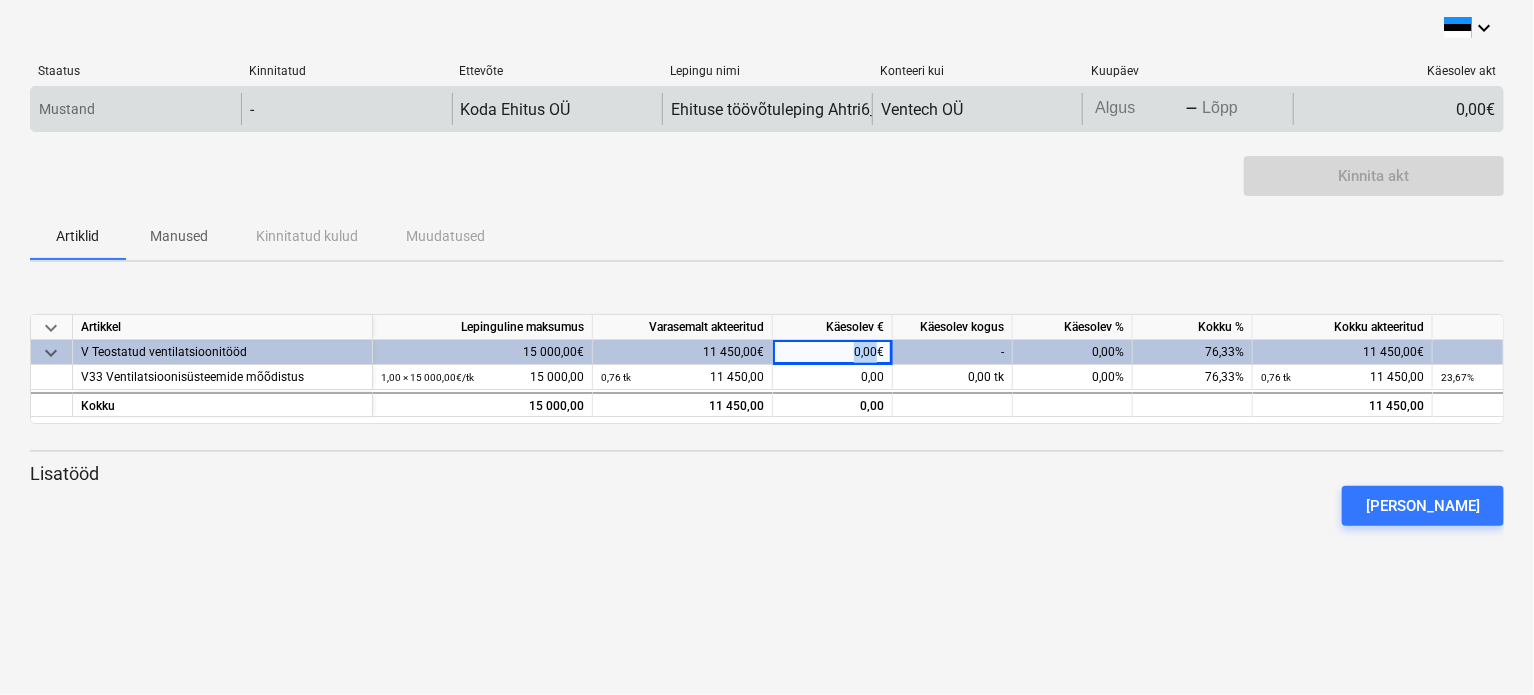 click on "keyboard_arrow_down Staatus Kinnitatud Ettevõte Lepingu nimi Konteeri kui Kuupäev Käesolev akt Mustand - Koda Ehitus OÜ Ehituse töövõtuleping Ahtri6_Vent_ATV_14 Ventech OÜ Ventech OÜ Press the down arrow key to interact with the calendar and
select a date. Press the question mark key to get the keyboard shortcuts for changing dates. - Press the down arrow key to interact with the calendar and
select a date. Press the question mark key to get the keyboard shortcuts for changing dates. 0,00€ Please wait Ventech OÜ Kinnita akt Artiklid Manused Kinnitatud kulud Muudatused keyboard_arrow_down Artikkel Lepinguline maksumus Varasemalt akteeritud Käesolev € Käesolev kogus Käesolev % Kokku % Kokku akteeritud Aktijääk keyboard_arrow_down V Teostatud ventilatsioonitööd  15 000,00€ 11 450,00€ 0,00€ - 0,00% 76,33% 11 450,00€ 3 550,00€ V33 Ventilatsioonisüsteemide mõõdistus  1,00   ×   15 000,00€ / tk 15 000,00 0,76   tk 11 450,00 0,00 0,00   tk 0,00% 76,33% 0,76   tk" at bounding box center [767, 347] 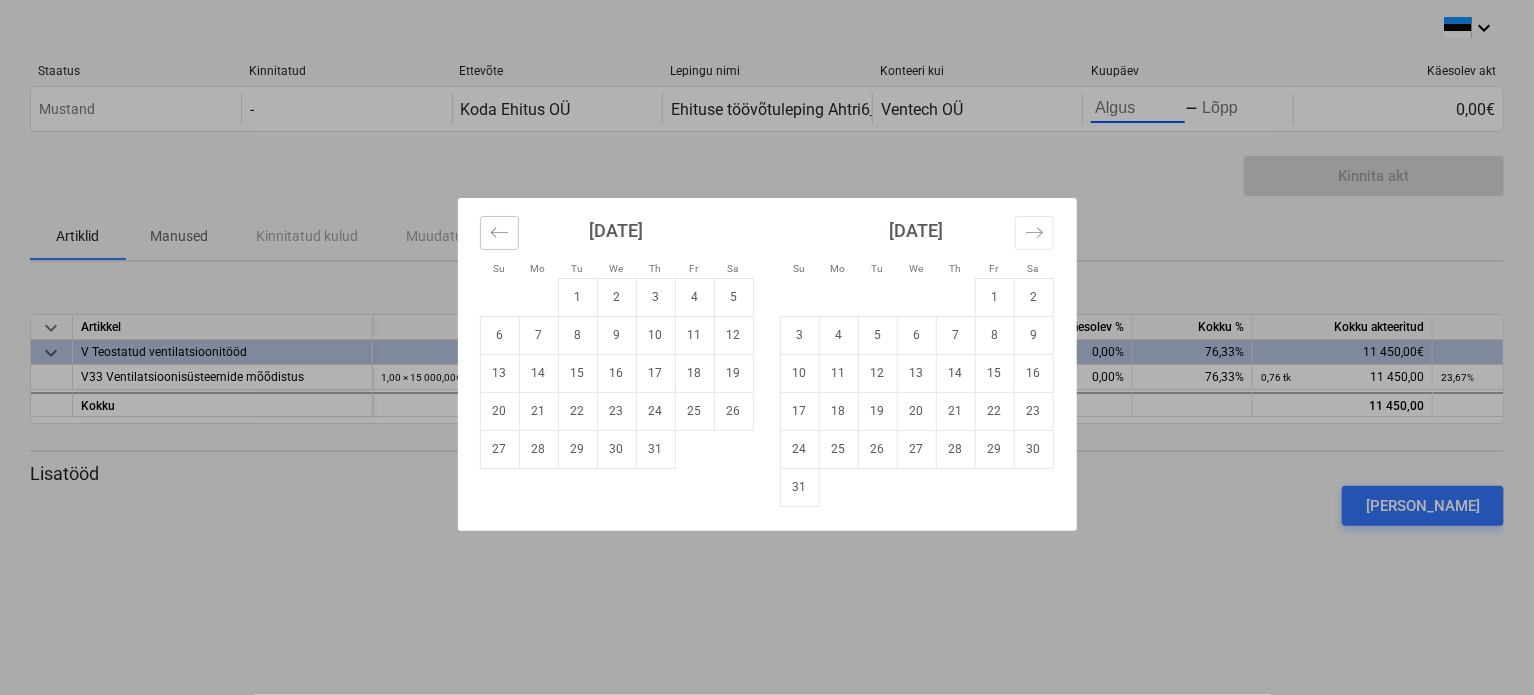 click 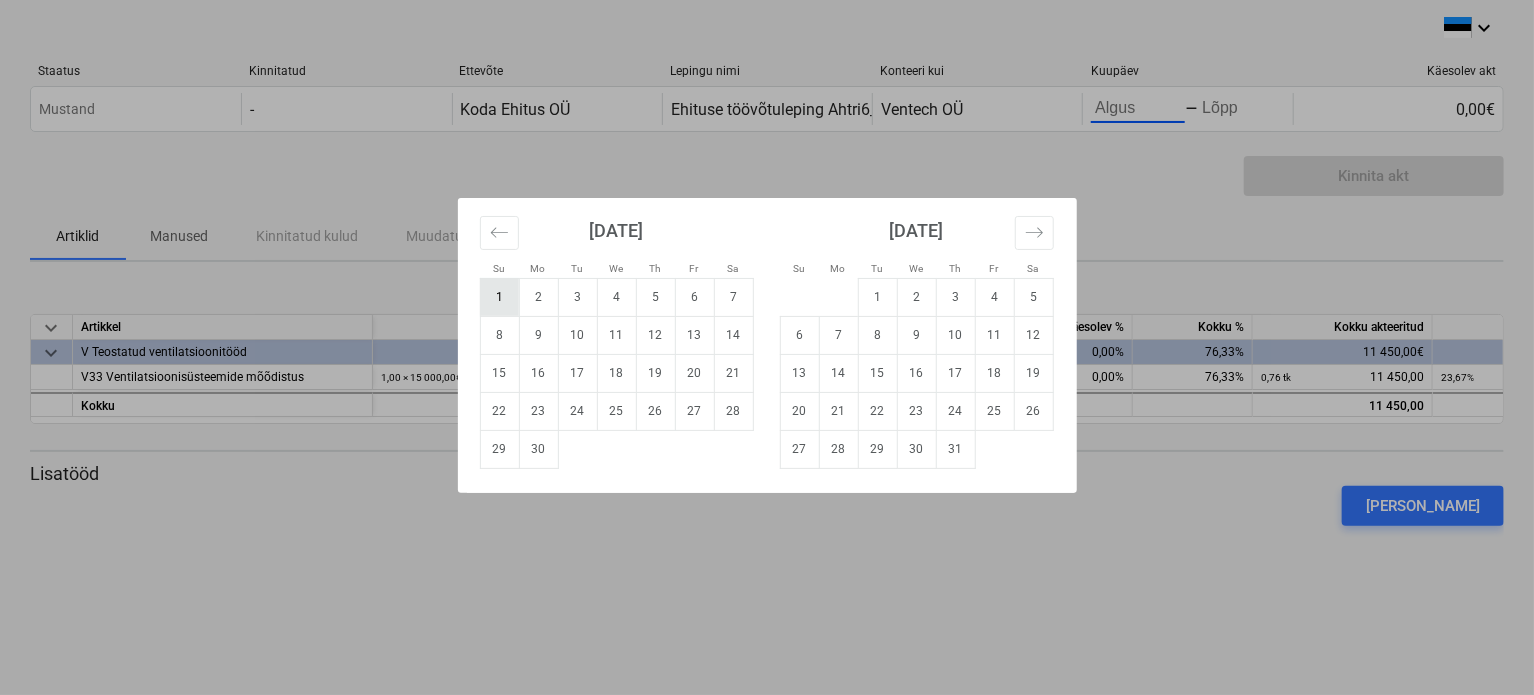click on "1" at bounding box center (499, 297) 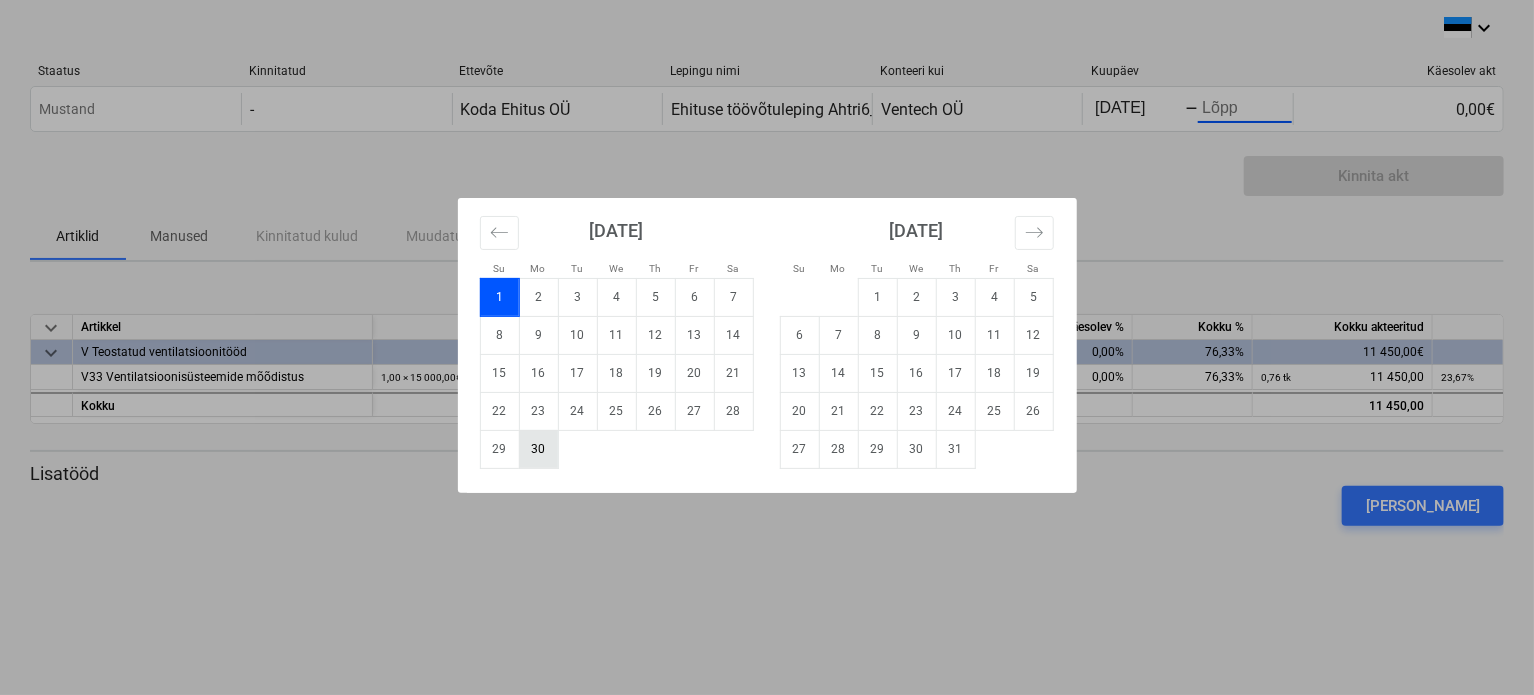 click on "30" at bounding box center (538, 449) 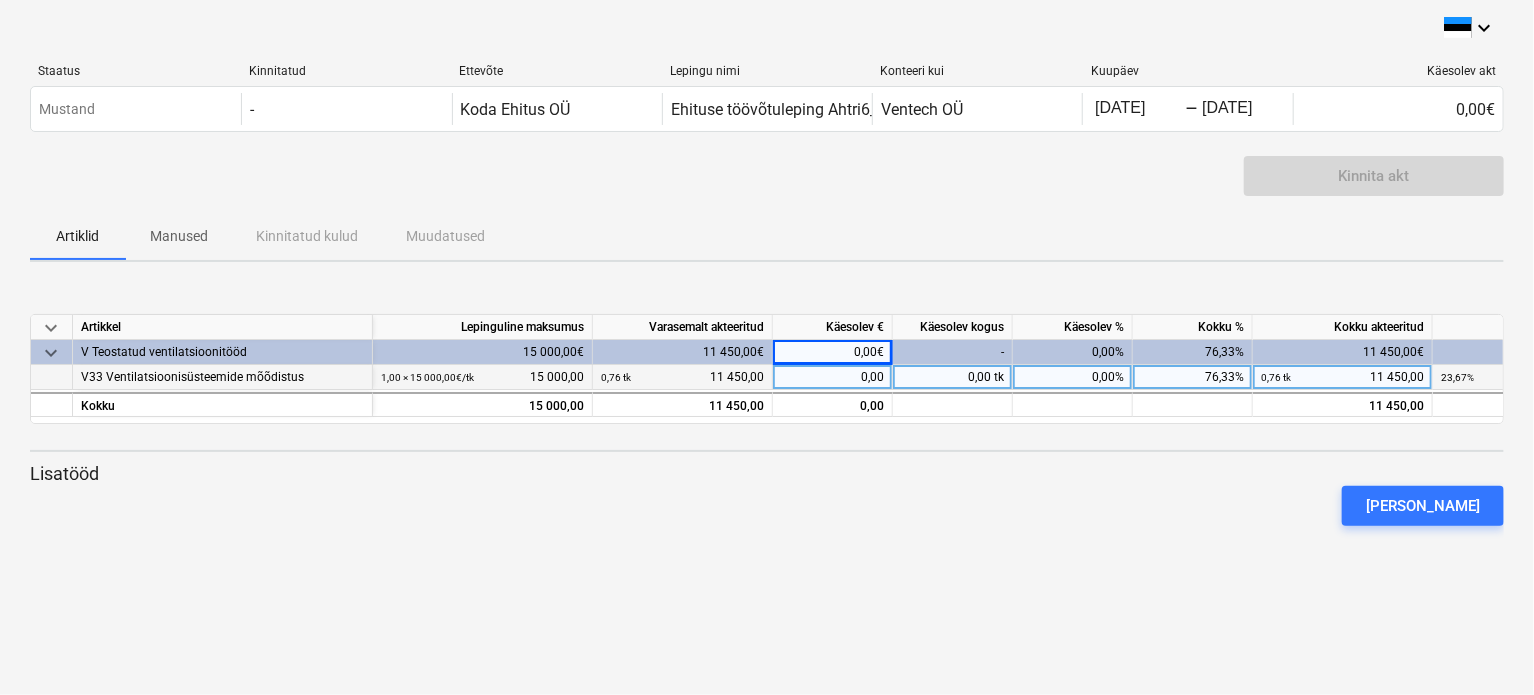 click on "0,00" at bounding box center (833, 377) 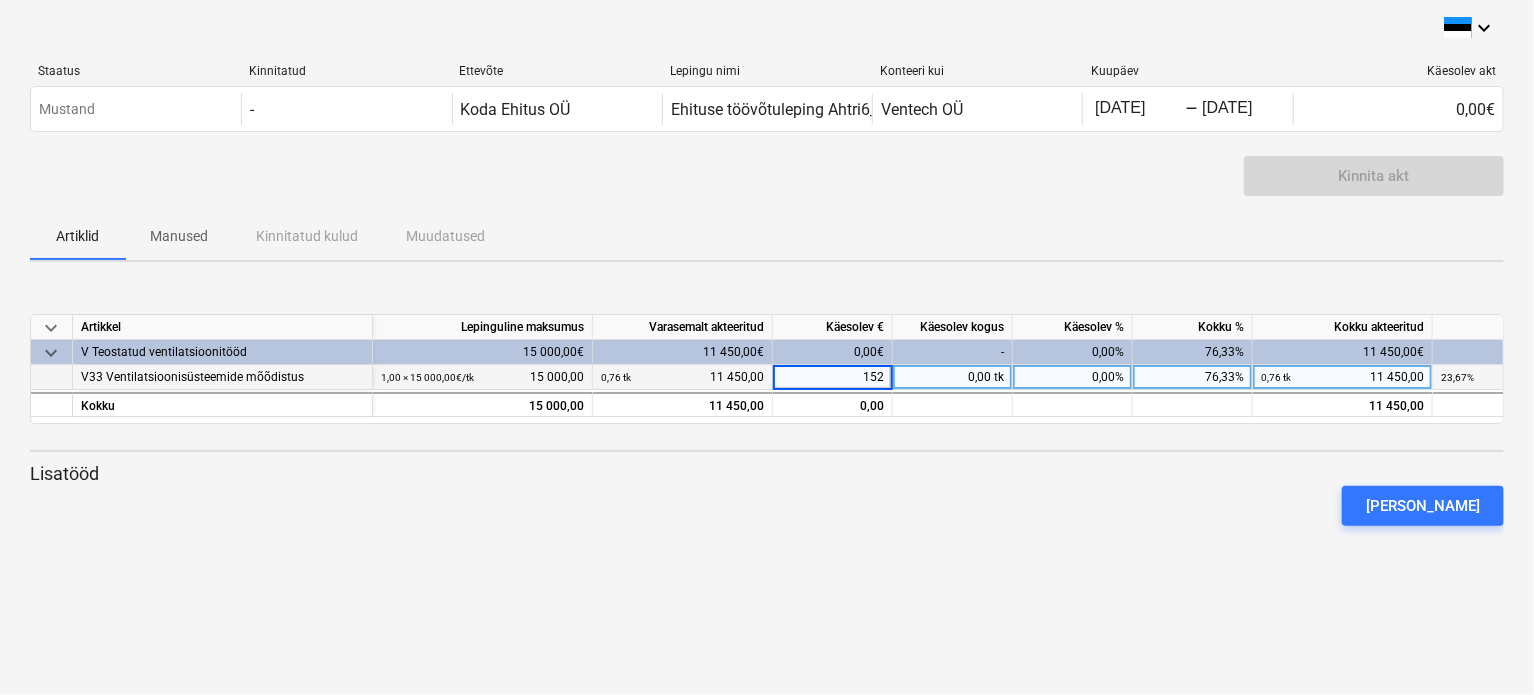 type on "1526" 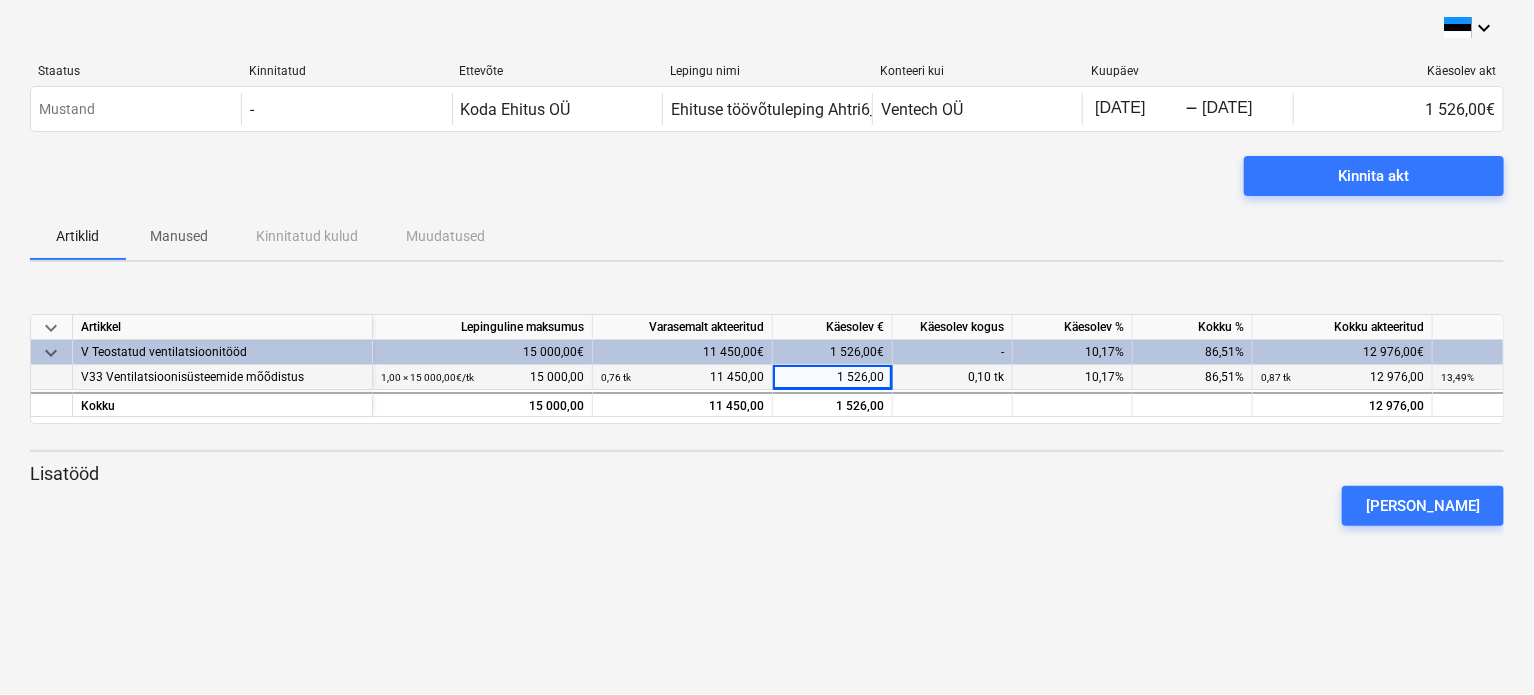 click on "keyboard_arrow_down Artikkel Lepinguline maksumus Varasemalt akteeritud Käesolev € Käesolev kogus Käesolev % Kokku % Kokku akteeritud Aktijääk keyboard_arrow_down V Teostatud ventilatsioonitööd  15 000,00€ 11 450,00€ 1 526,00€ - 10,17% 86,51% 12 976,00€ 2 024,00€ V33 Ventilatsioonisüsteemide mõõdistus  1,00   ×   15 000,00€ / tk 15 000,00 0,76   tk 11 450,00 1 526,00 0,10   tk 10,17% 86,51% 0,87   tk 12 976,00 13,49% 2 024,00 Kokku 15 000,00 11 450,00 1 526,00 12 976,00 2 024,00 Lisatööd Lisa lisatöö" at bounding box center (767, 428) 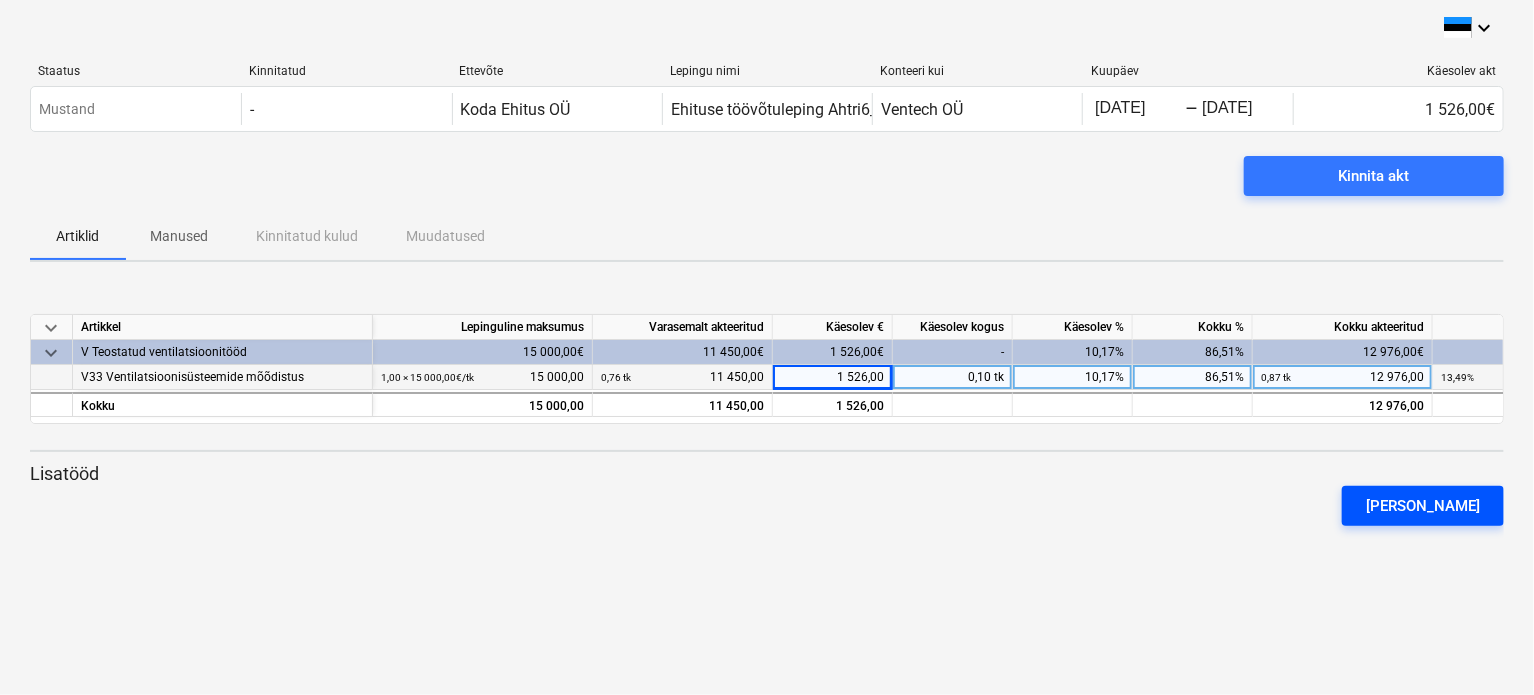 click on "[PERSON_NAME]" at bounding box center [1423, 506] 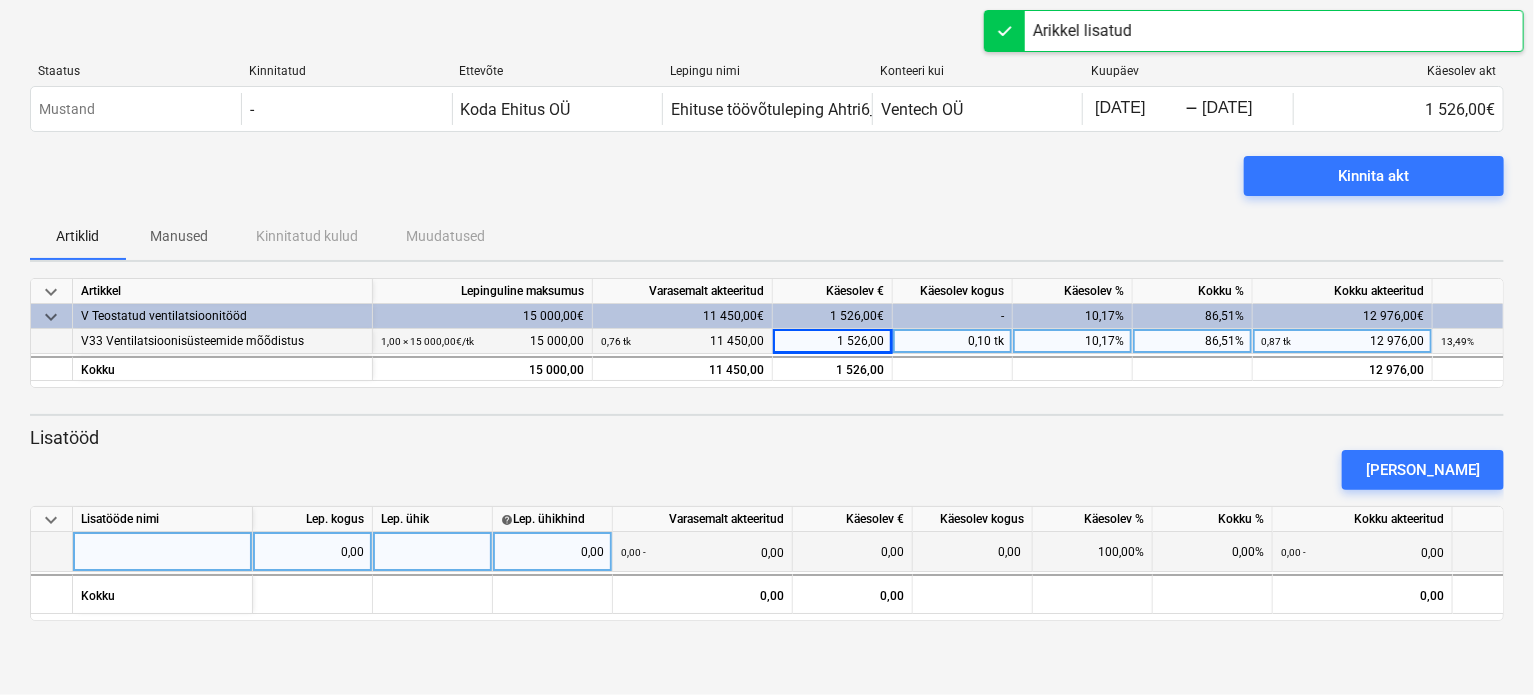 click at bounding box center [163, 552] 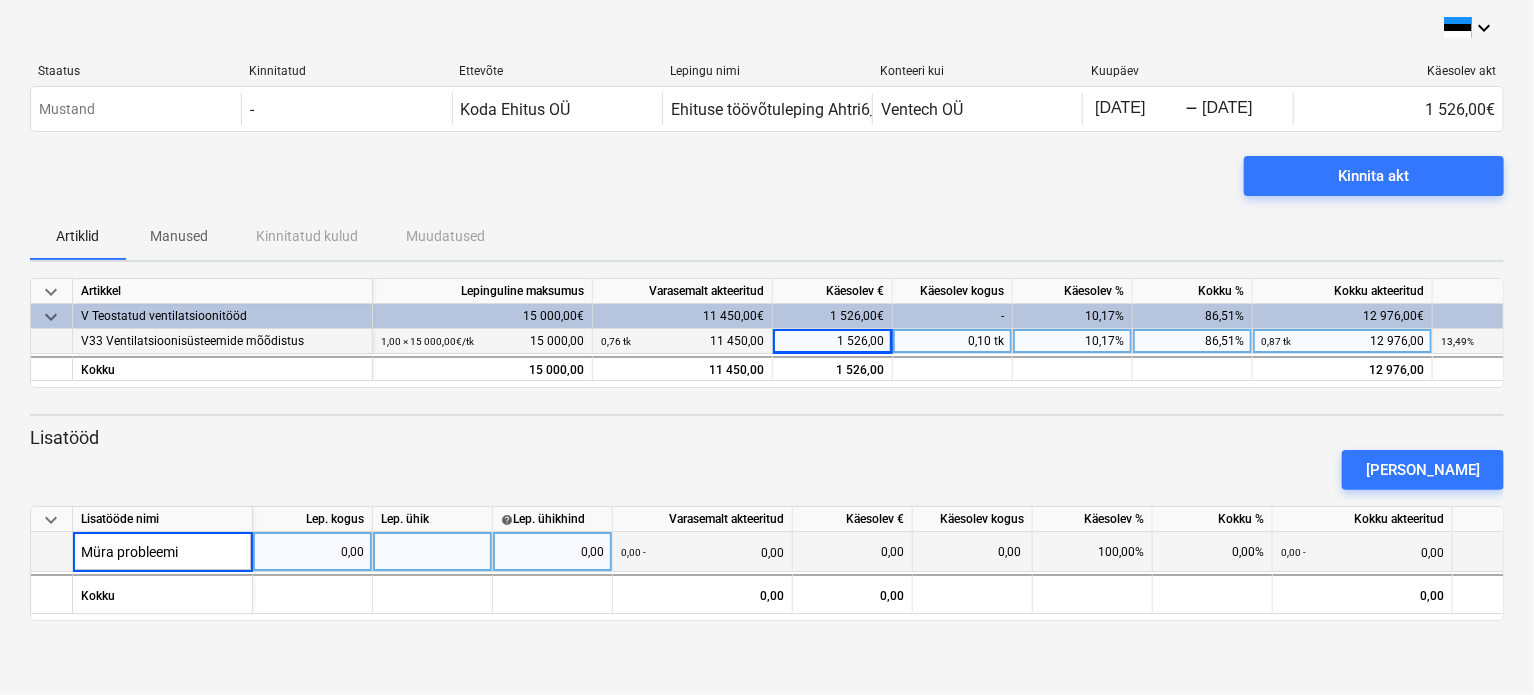 type on "Müra probleemid" 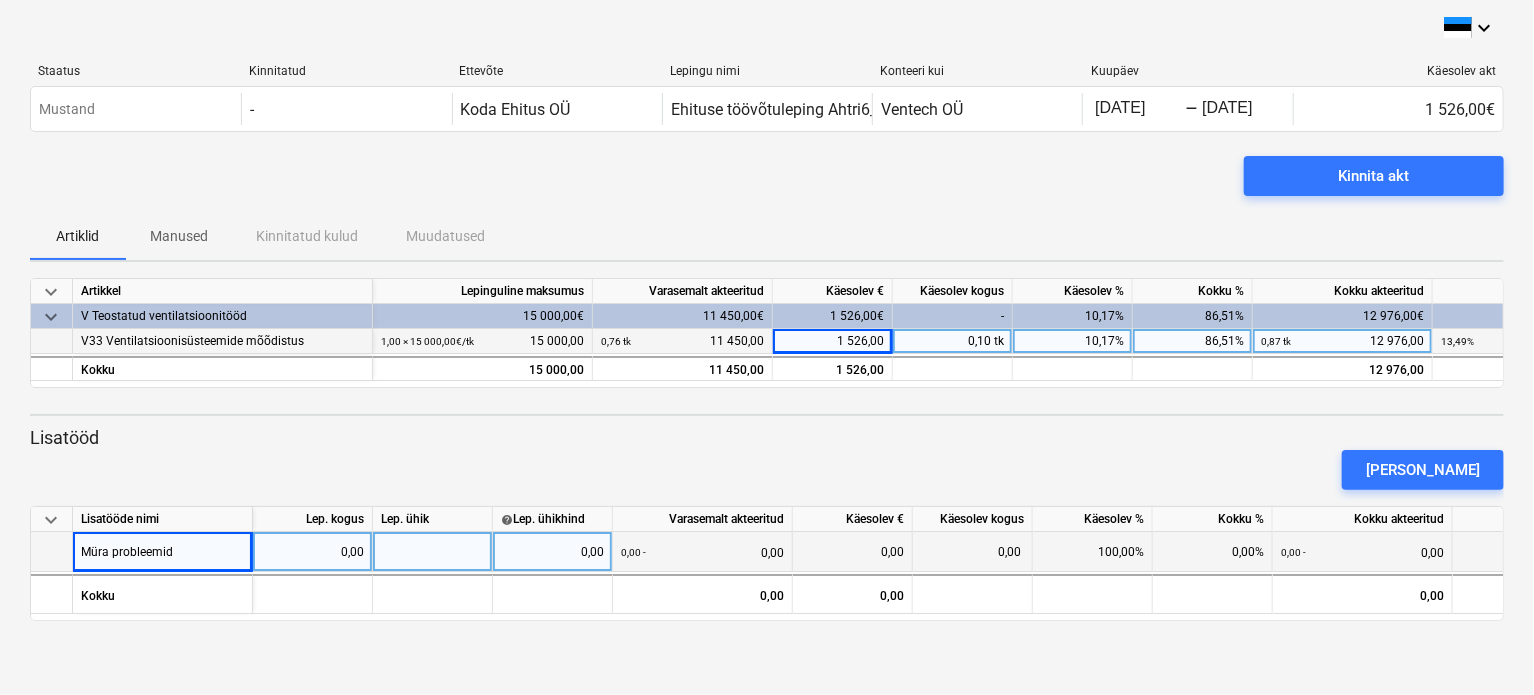 click on "0,00" at bounding box center [312, 552] 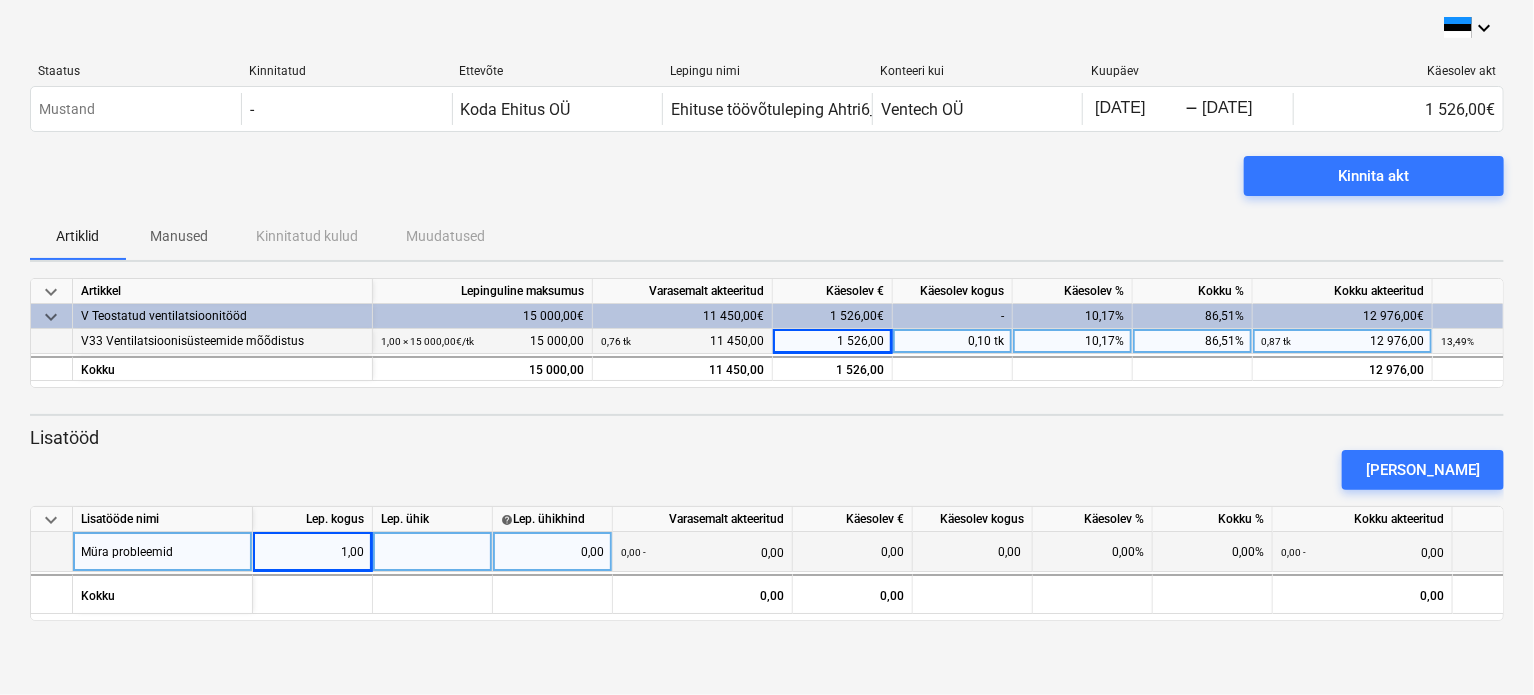 click at bounding box center (433, 552) 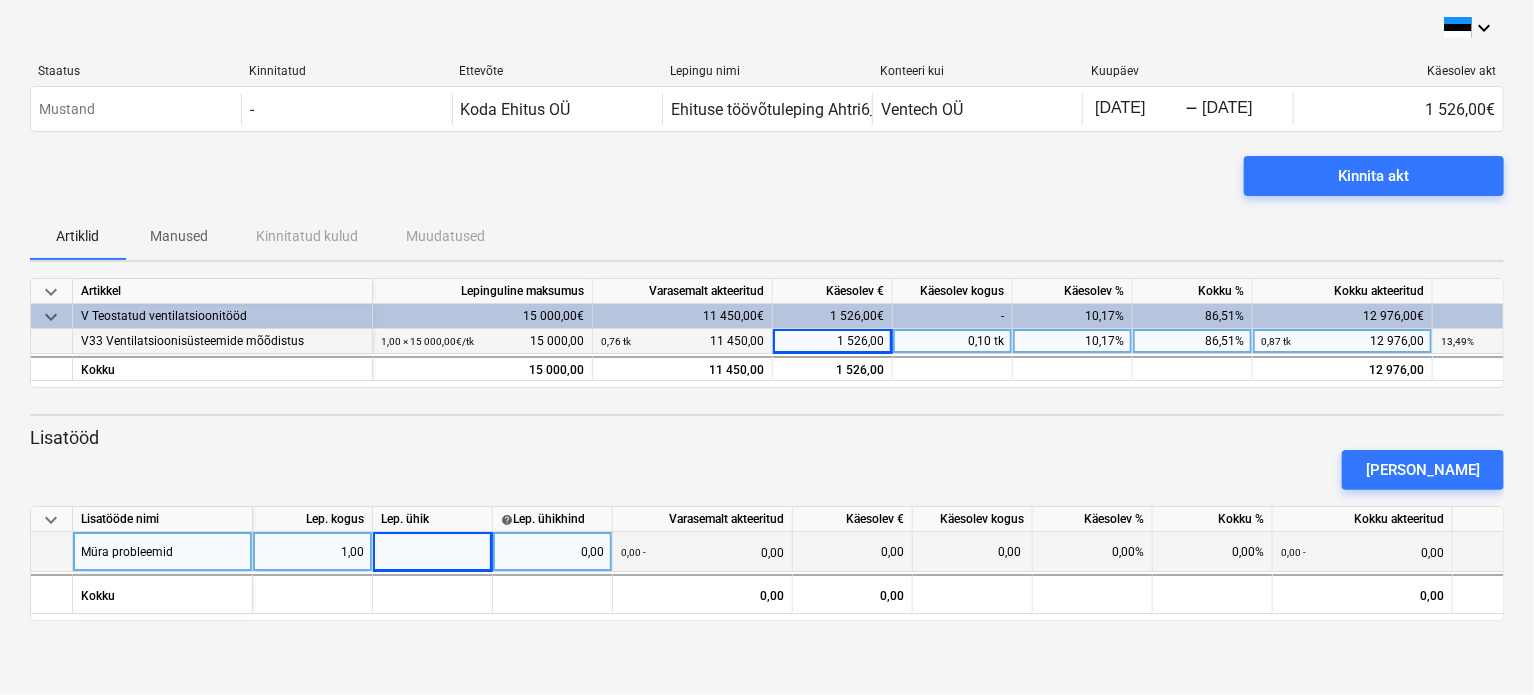 click at bounding box center (433, 552) 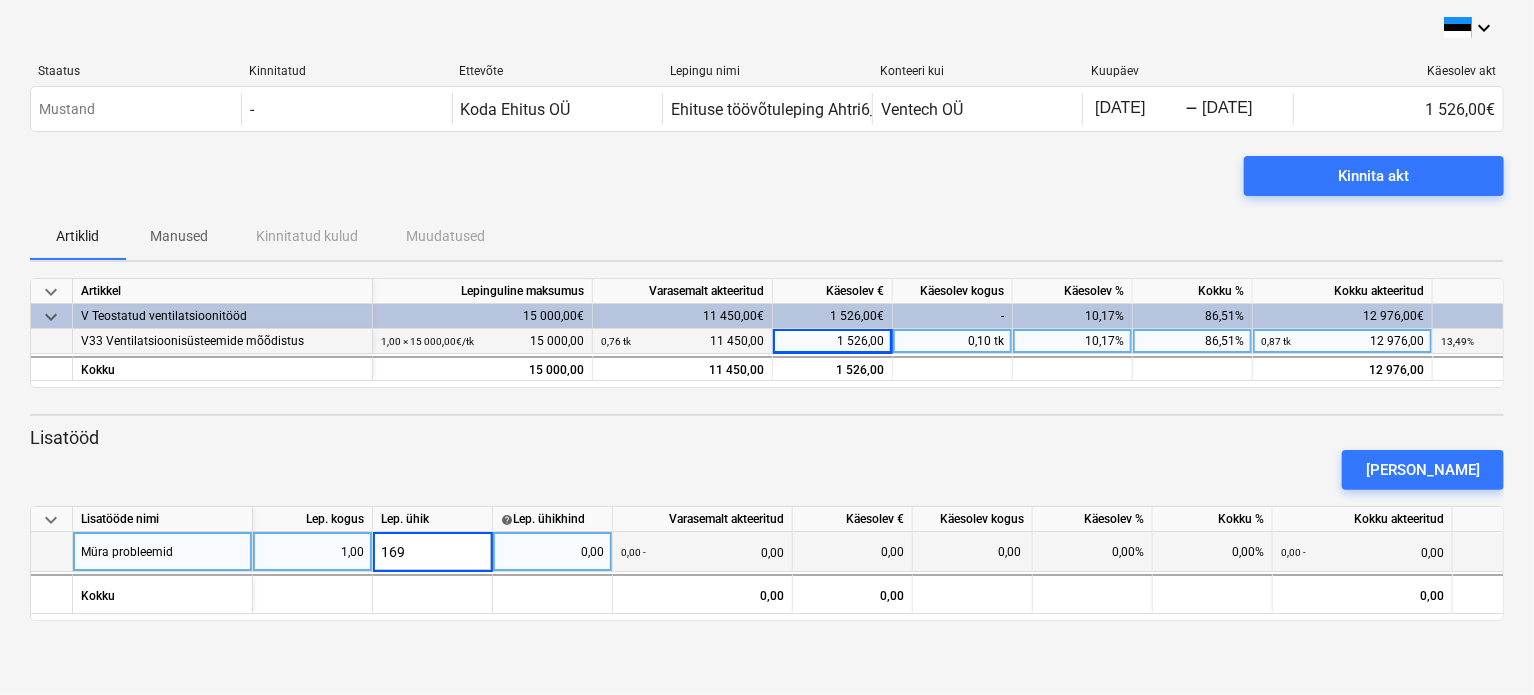 type on "1690" 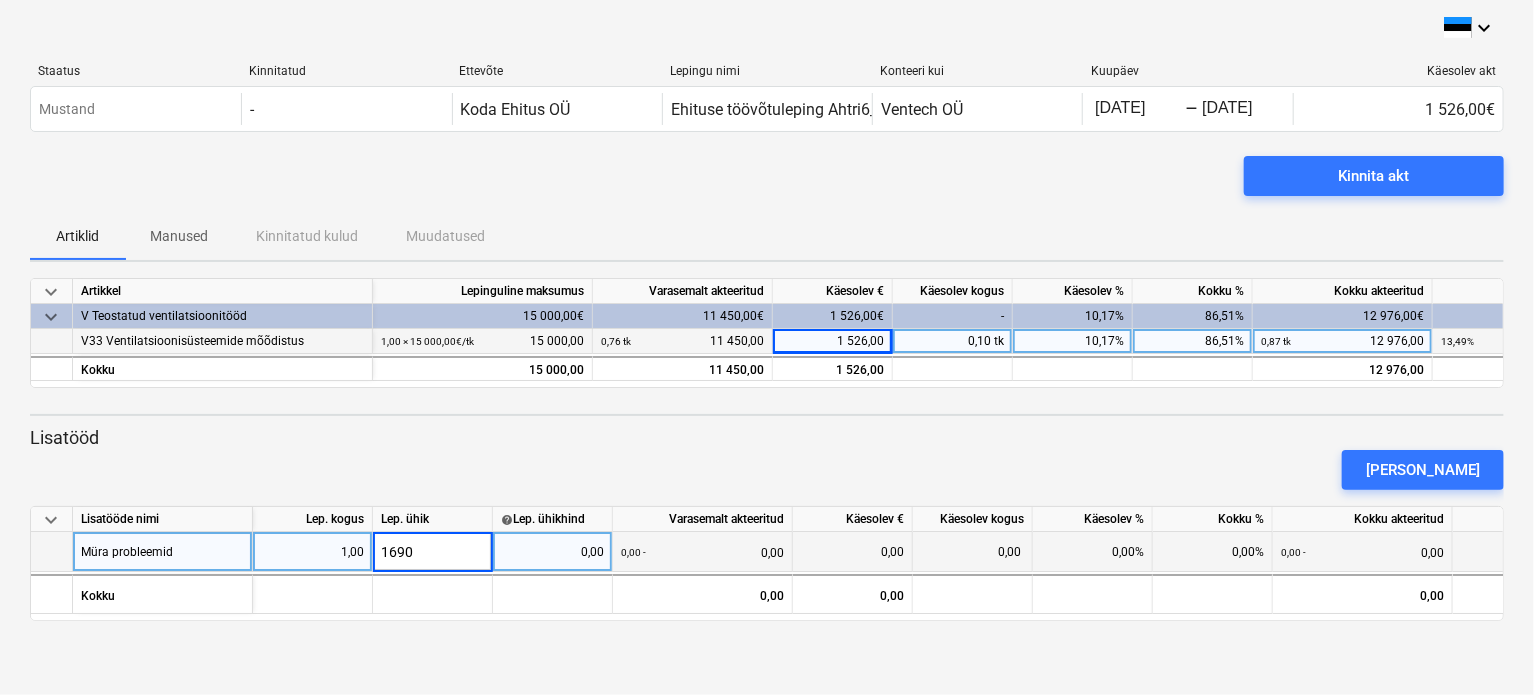 click on "0,00" at bounding box center (552, 552) 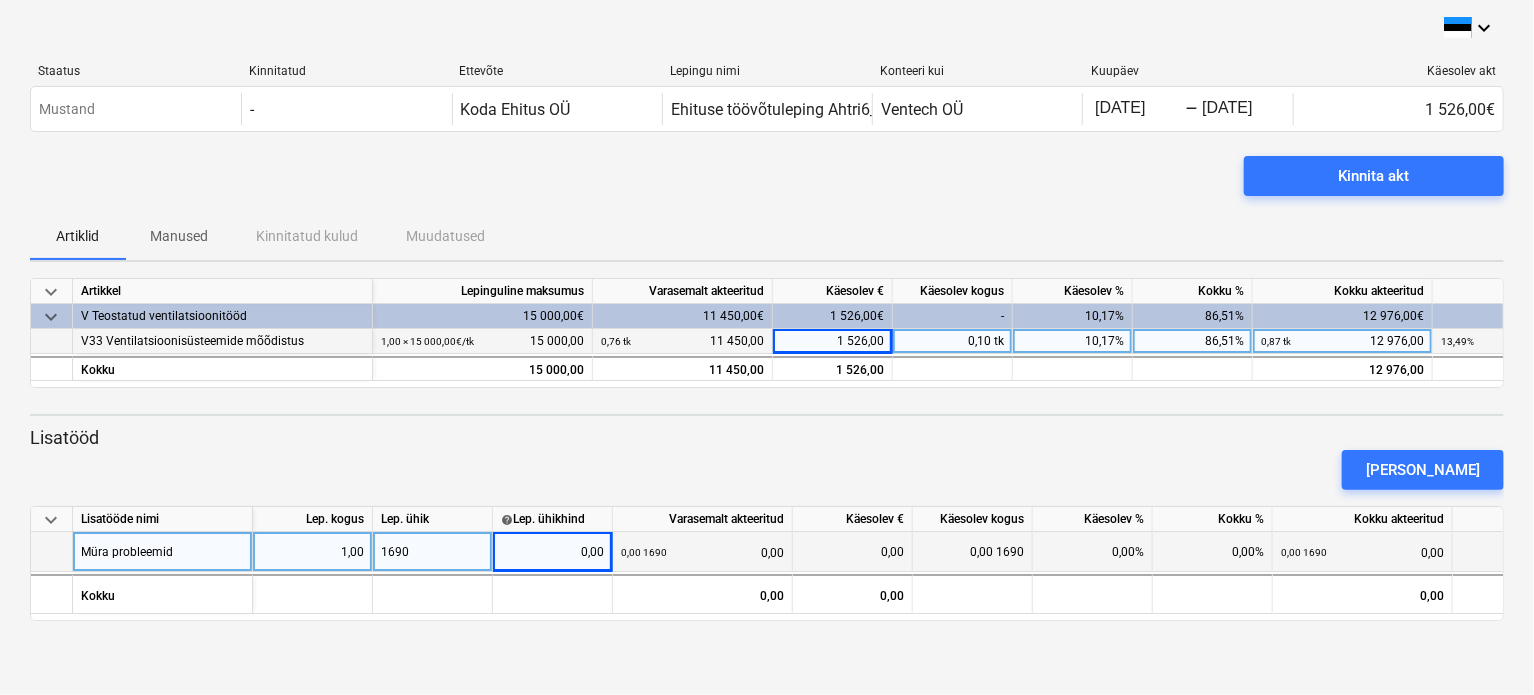 click on "0,00" at bounding box center (552, 552) 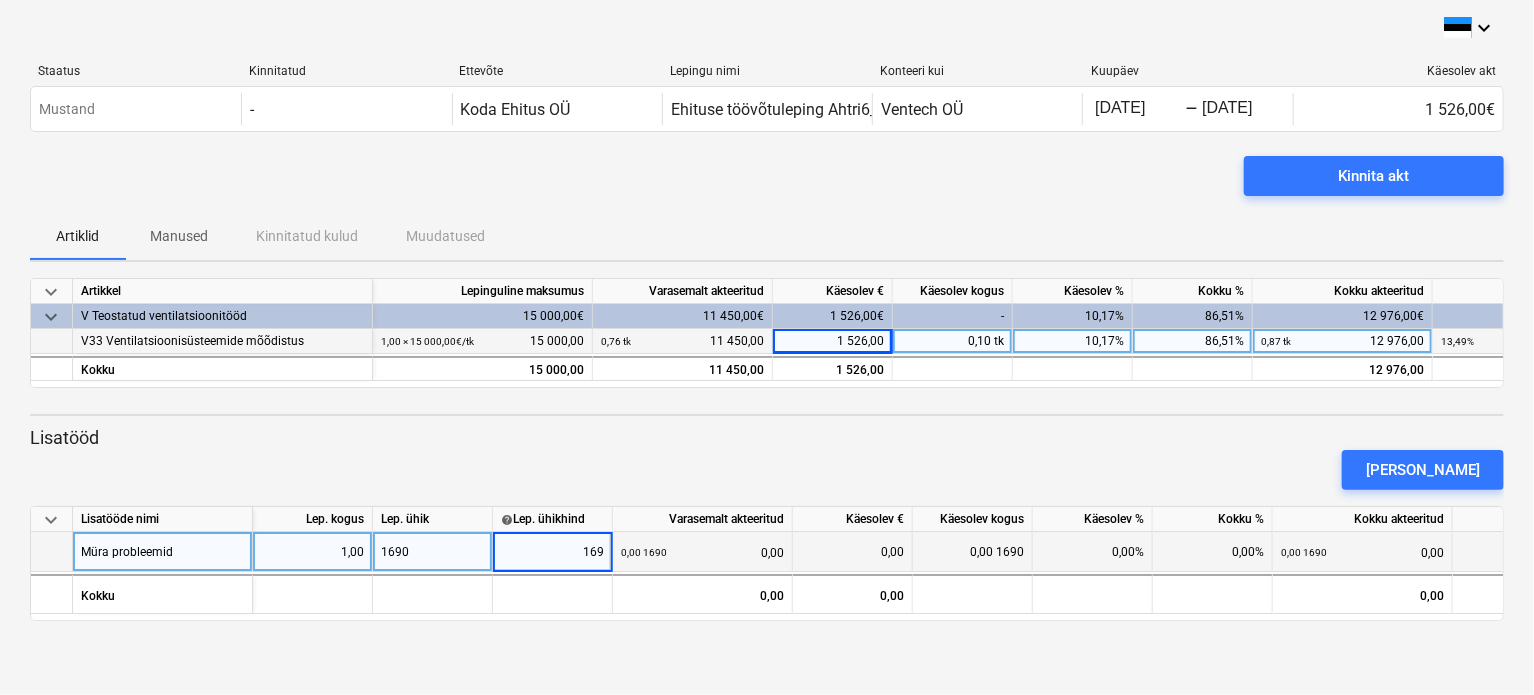 type on "1690" 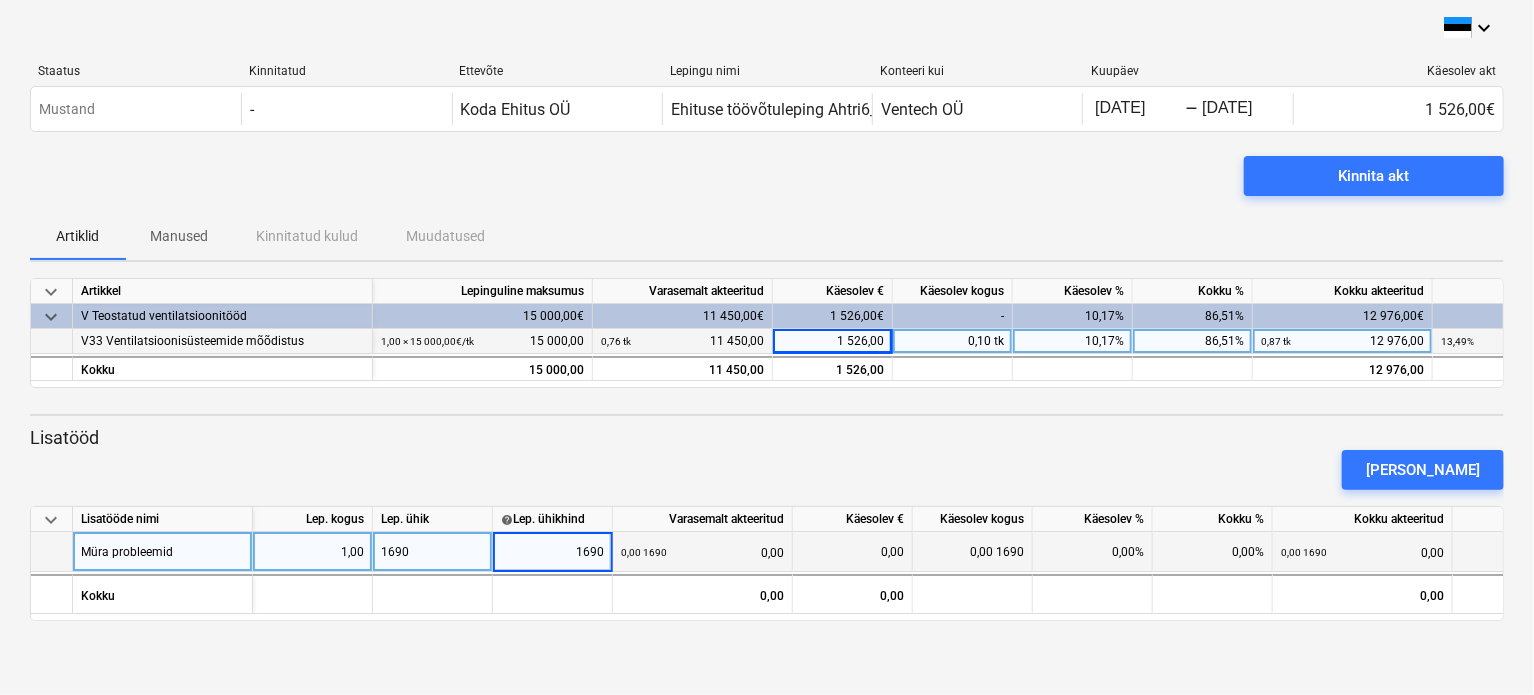 click on "keyboard_arrow_down Staatus Kinnitatud Ettevõte Lepingu nimi Konteeri kui Kuupäev Käesolev akt Mustand - Koda Ehitus OÜ Ehituse töövõtuleping Ahtri6_Vent_ATV_14 Ventech OÜ Ventech OÜ 06/01/2025 Press the down arrow key to interact with the calendar and
select a date. Press the question mark key to get the keyboard shortcuts for changing dates. - 06/30/2025 Press the down arrow key to interact with the calendar and
select a date. Press the question mark key to get the keyboard shortcuts for changing dates. 1 526,00€ Please wait Ventech OÜ Kinnita akt Artiklid Manused Kinnitatud kulud Muudatused keyboard_arrow_down Artikkel Lepinguline maksumus Varasemalt akteeritud Käesolev € Käesolev kogus Käesolev % Kokku % Kokku akteeritud Aktijääk keyboard_arrow_down V Teostatud ventilatsioonitööd  15 000,00€ 11 450,00€ 1 526,00€ - 10,17% 86,51% 12 976,00€ 2 024,00€ V33 Ventilatsioonisüsteemide mõõdistus  1,00   ×   15 000,00€ / tk 15 000,00 0,76   tk 11 450,00 1 526,00 0,10" at bounding box center (767, 347) 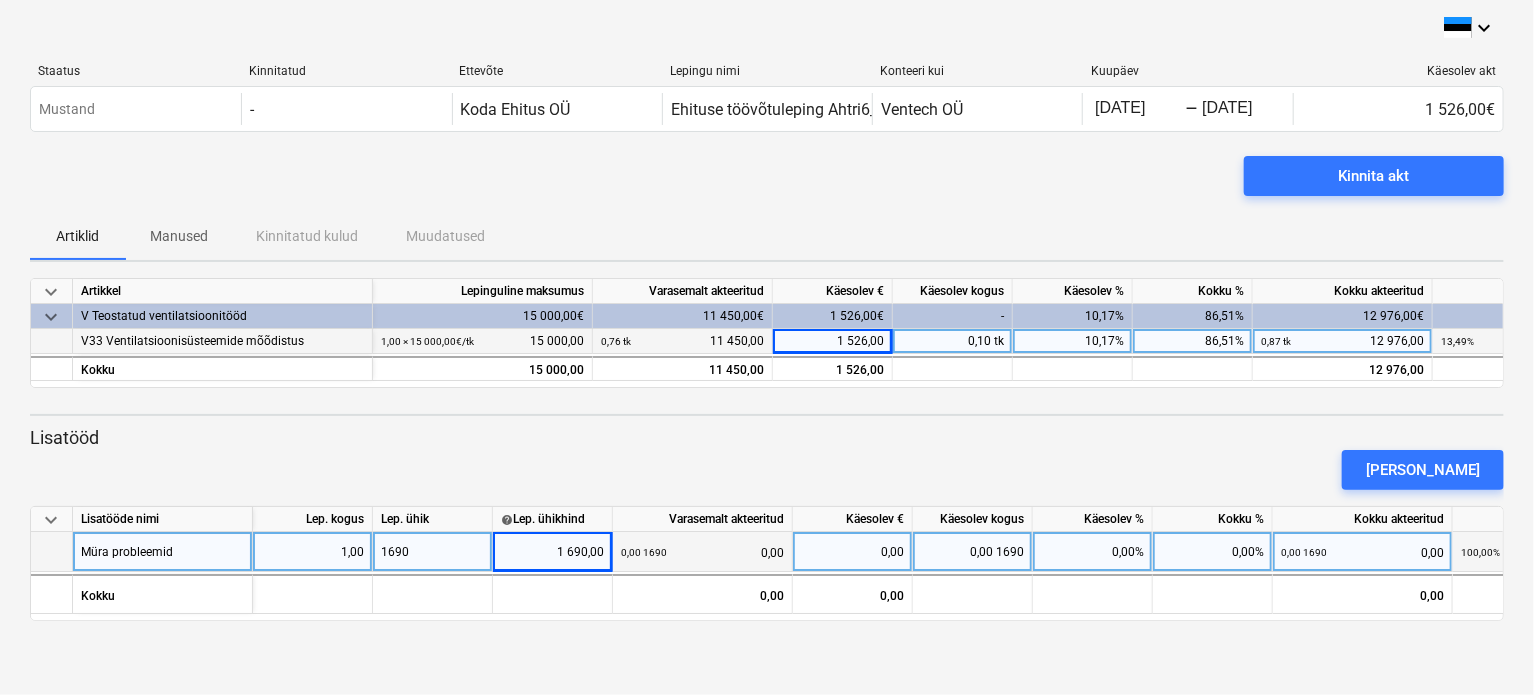 click on "0,00" at bounding box center (852, 552) 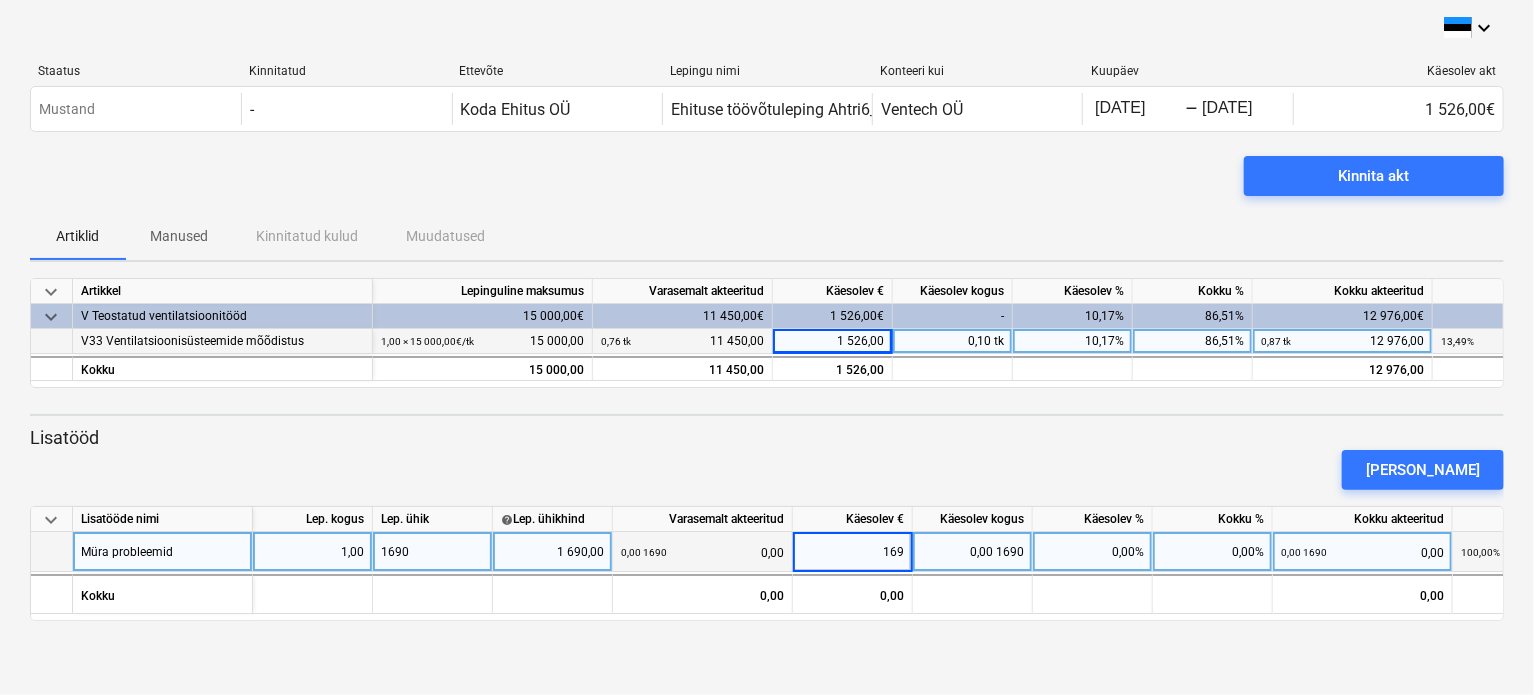 type on "1690" 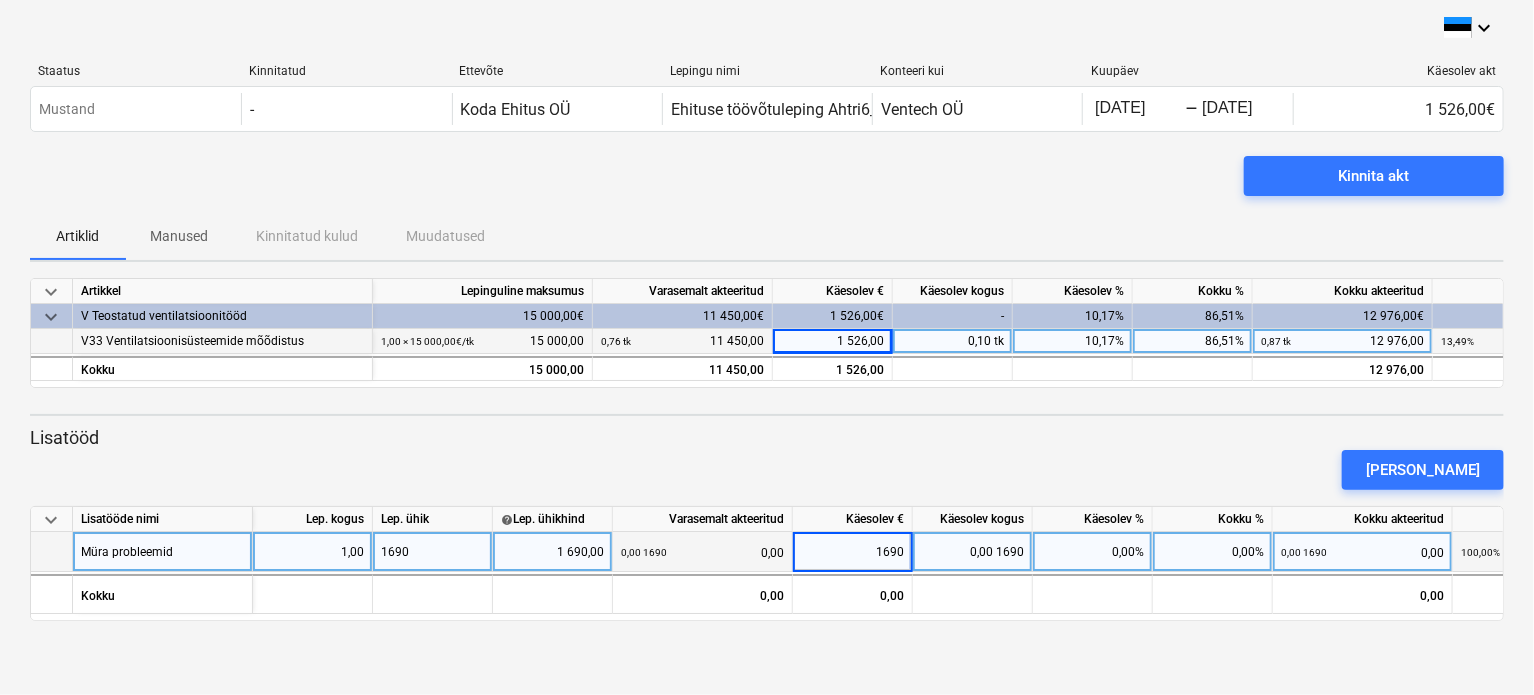 click on "keyboard_arrow_down Staatus Kinnitatud Ettevõte Lepingu nimi Konteeri kui Kuupäev Käesolev akt Mustand - Koda Ehitus OÜ Ehituse töövõtuleping Ahtri6_Vent_ATV_14 Ventech OÜ Ventech OÜ 06/01/2025 Press the down arrow key to interact with the calendar and
select a date. Press the question mark key to get the keyboard shortcuts for changing dates. - 06/30/2025 Press the down arrow key to interact with the calendar and
select a date. Press the question mark key to get the keyboard shortcuts for changing dates. 1 526,00€ Please wait Ventech OÜ Kinnita akt Artiklid Manused Kinnitatud kulud Muudatused keyboard_arrow_down Artikkel Lepinguline maksumus Varasemalt akteeritud Käesolev € Käesolev kogus Käesolev % Kokku % Kokku akteeritud Aktijääk keyboard_arrow_down V Teostatud ventilatsioonitööd  15 000,00€ 11 450,00€ 1 526,00€ - 10,17% 86,51% 12 976,00€ 2 024,00€ V33 Ventilatsioonisüsteemide mõõdistus  1,00   ×   15 000,00€ / tk 15 000,00 0,76   tk 11 450,00 1 526,00 0,10" at bounding box center [767, 347] 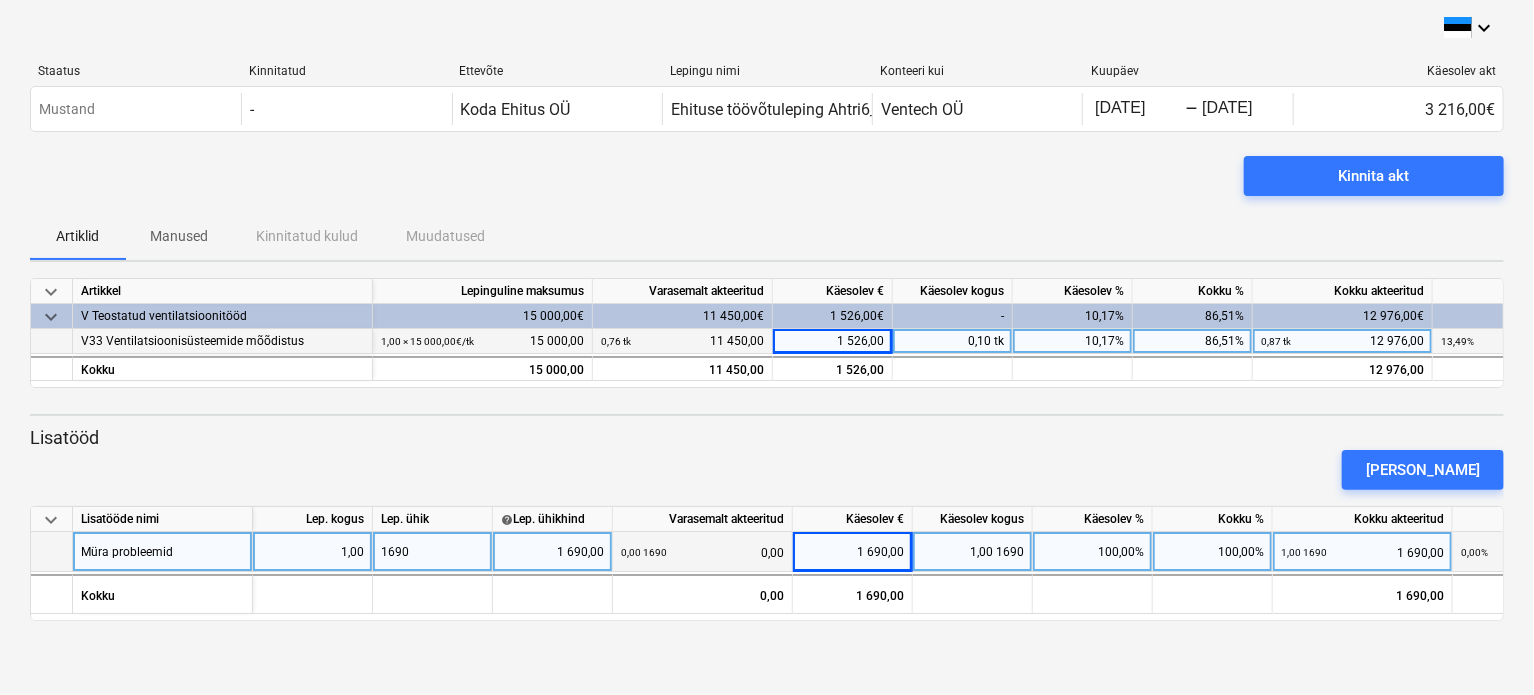 click on "1 690,00" at bounding box center (552, 552) 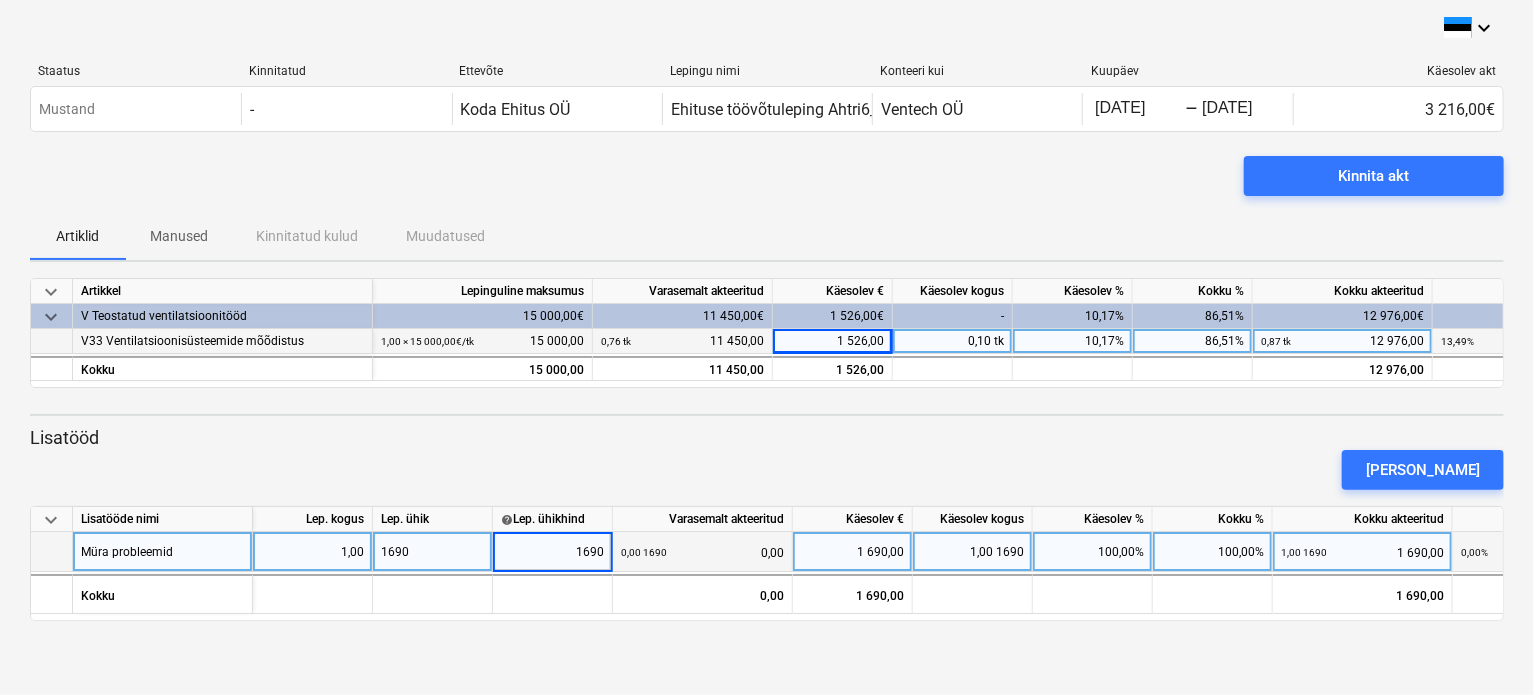 type on "0" 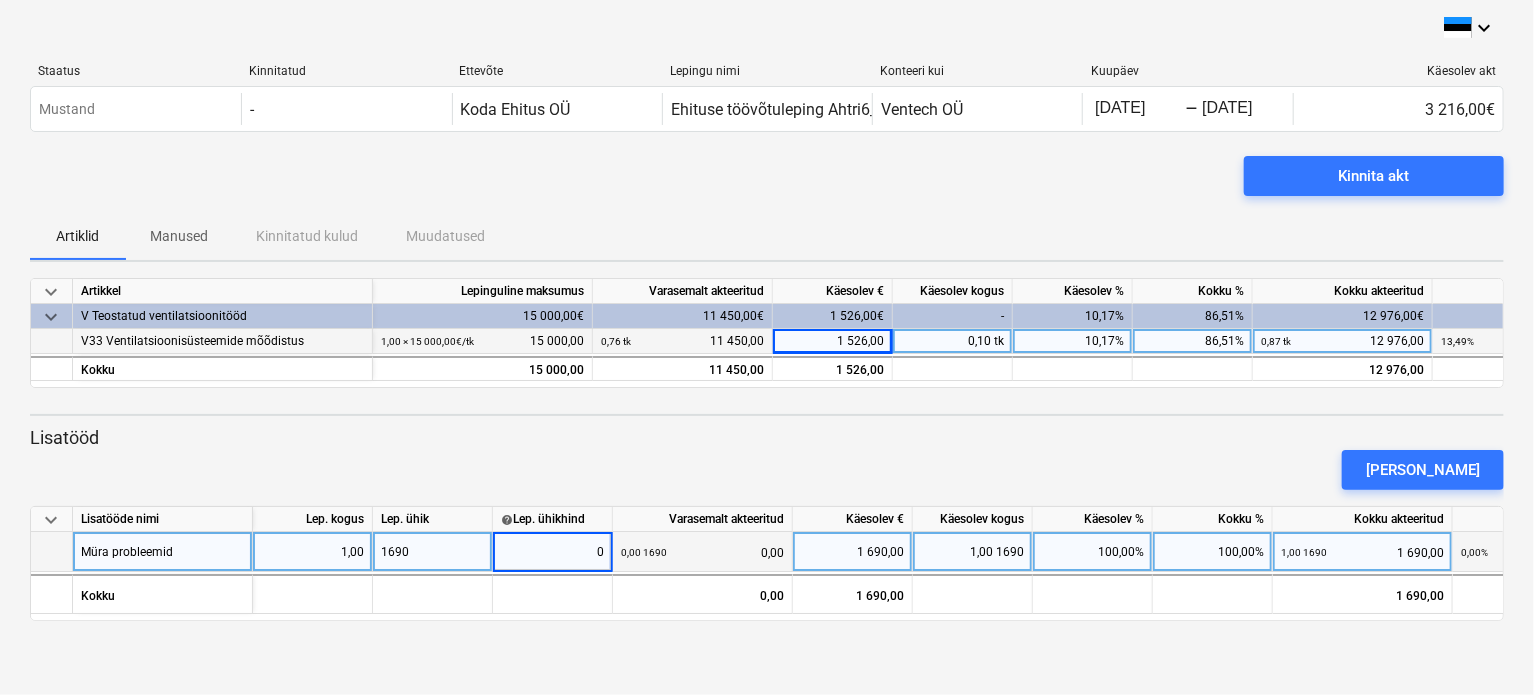 click on "1690" at bounding box center [433, 552] 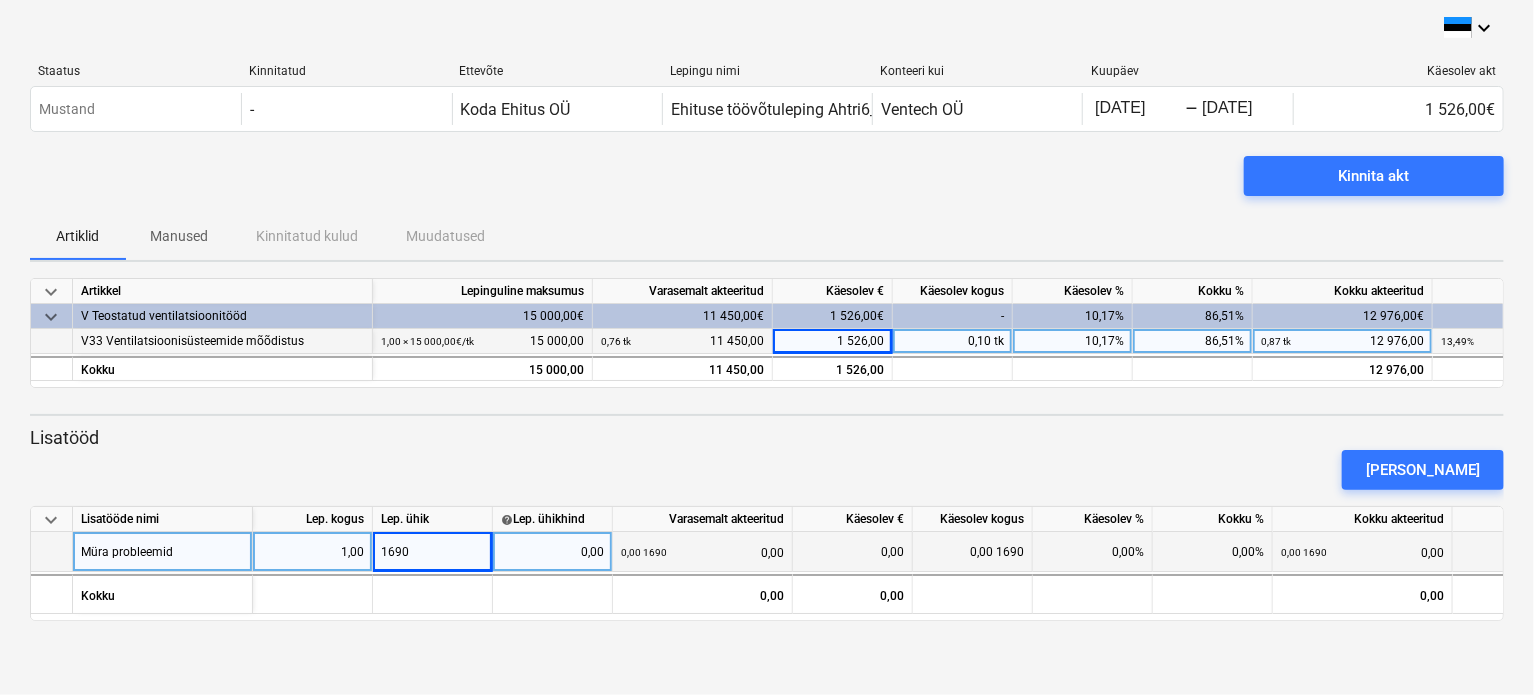 click on "1690" at bounding box center (433, 552) 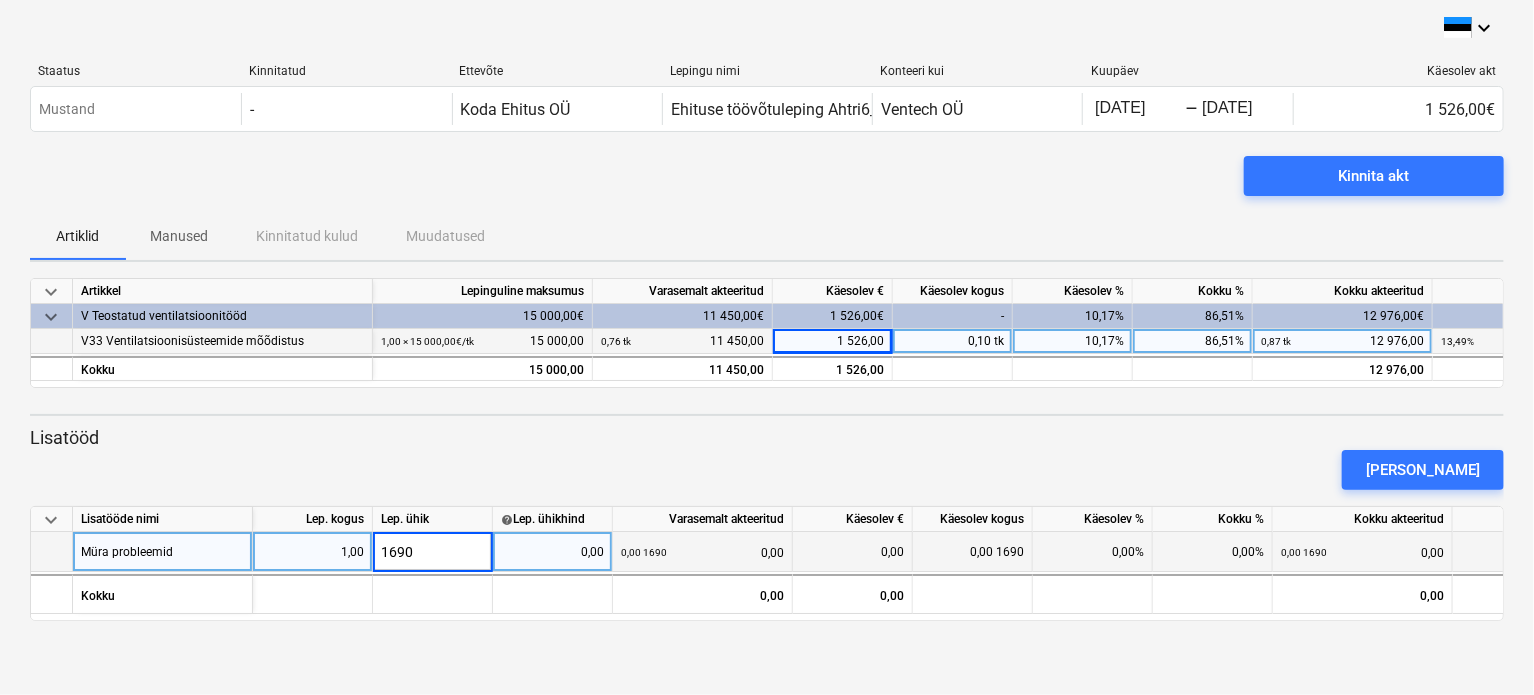 type on "0" 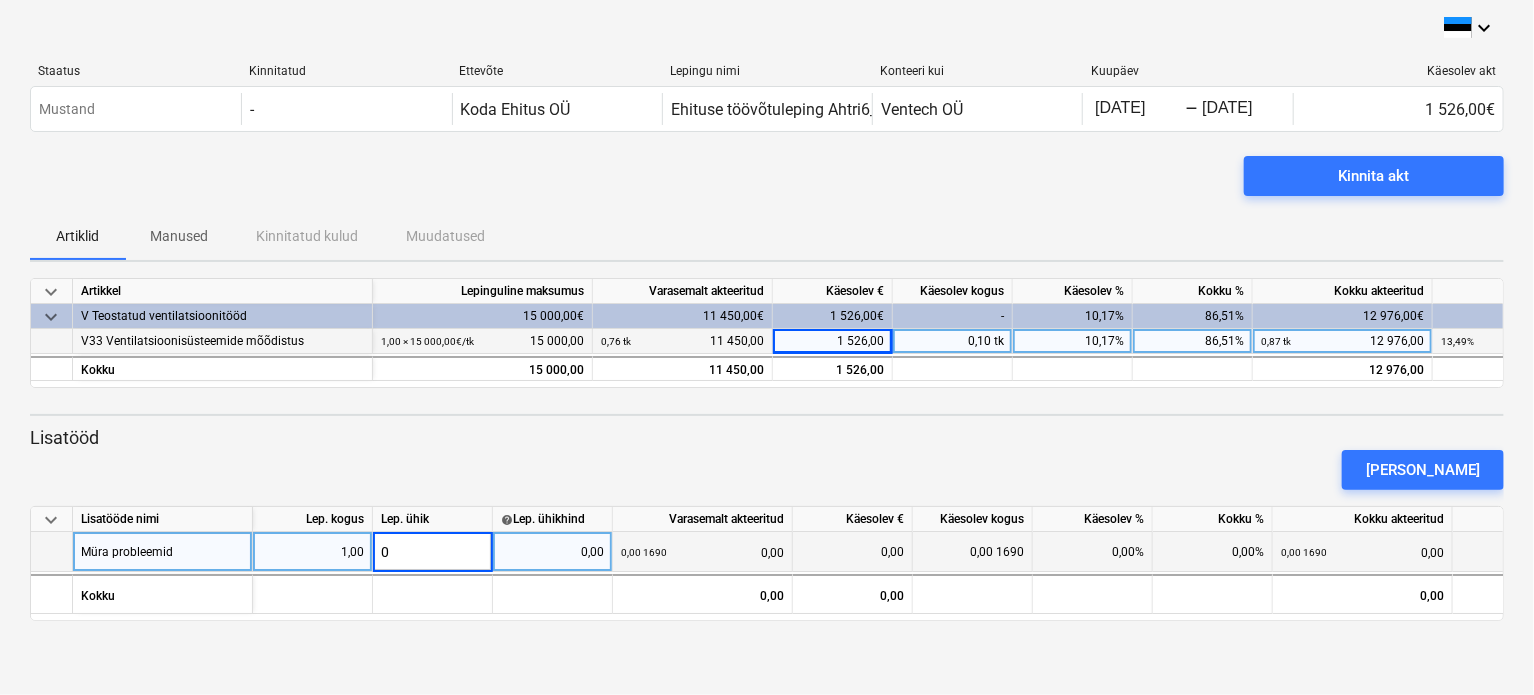 click on "1,00" at bounding box center (312, 552) 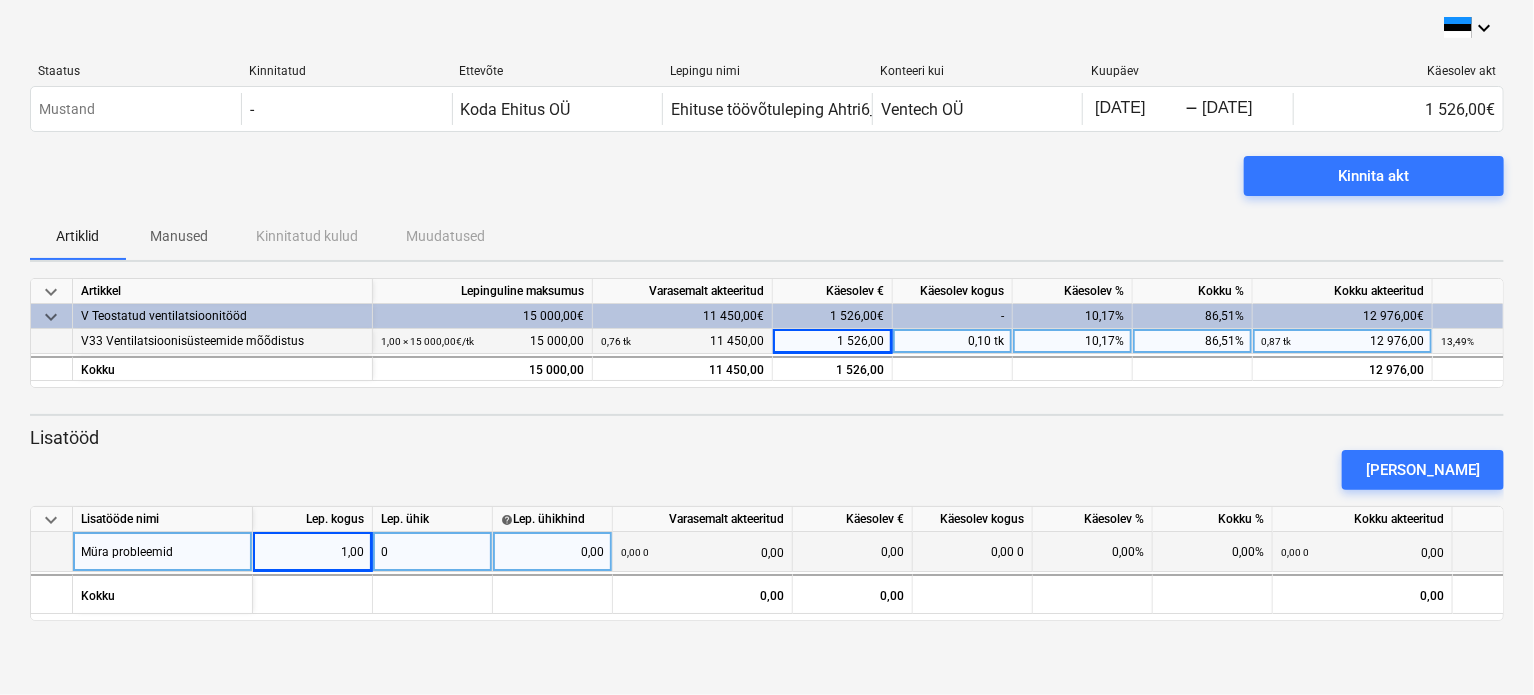 click on "1,00" at bounding box center [312, 552] 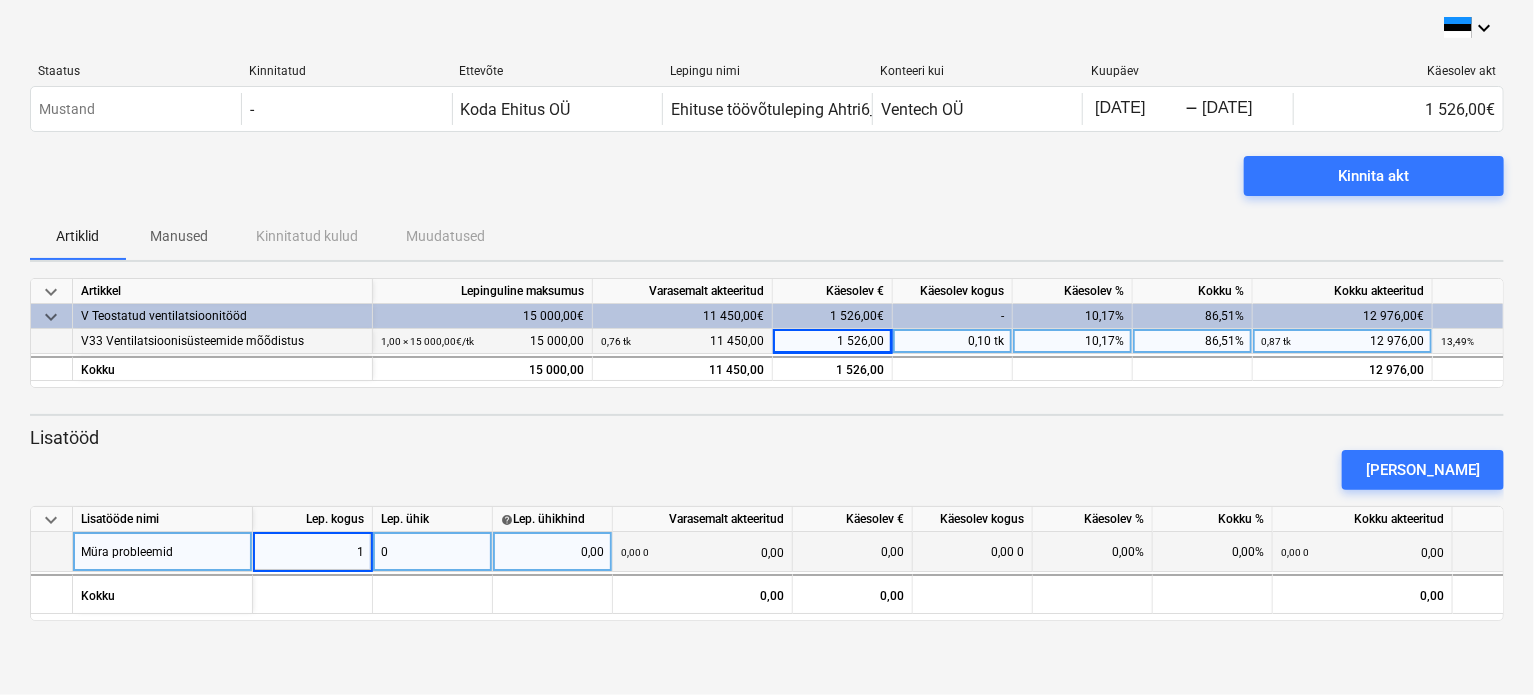 type on "0" 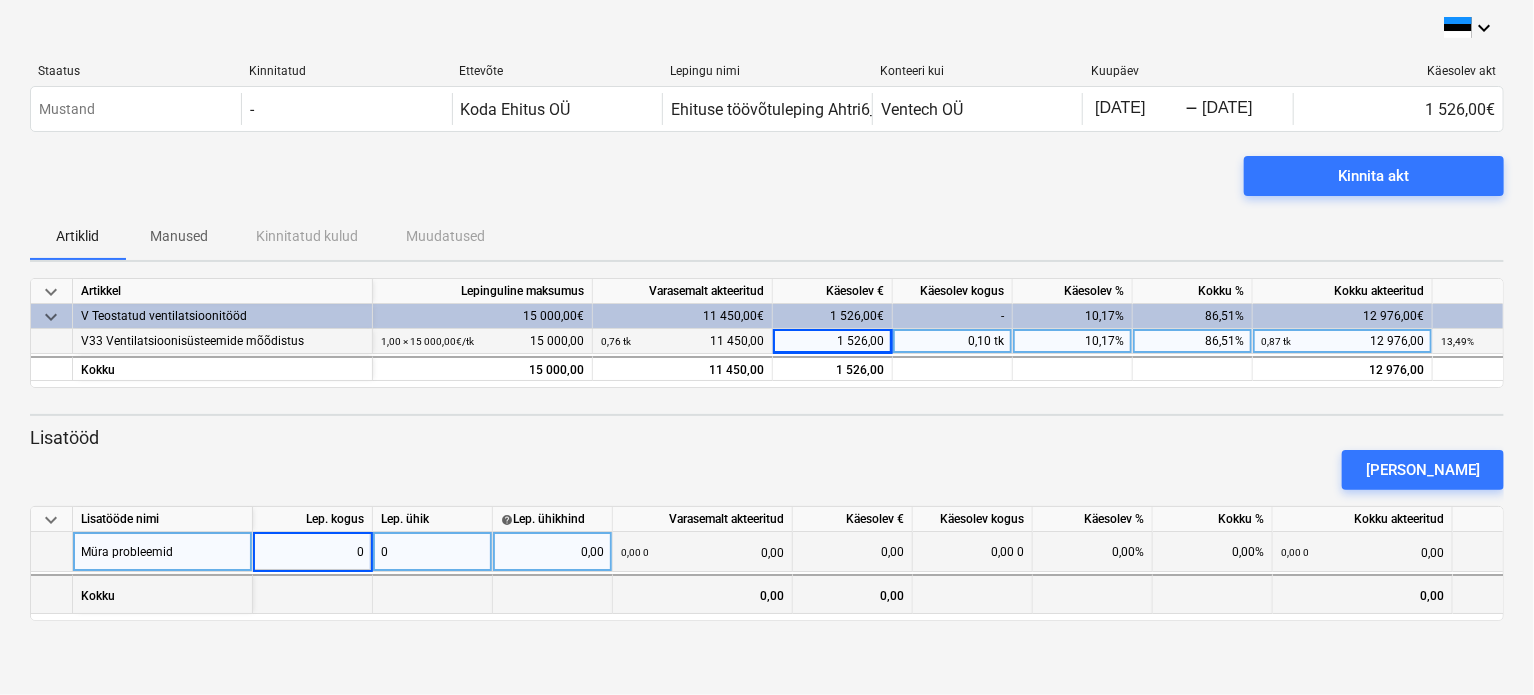 click at bounding box center [433, 594] 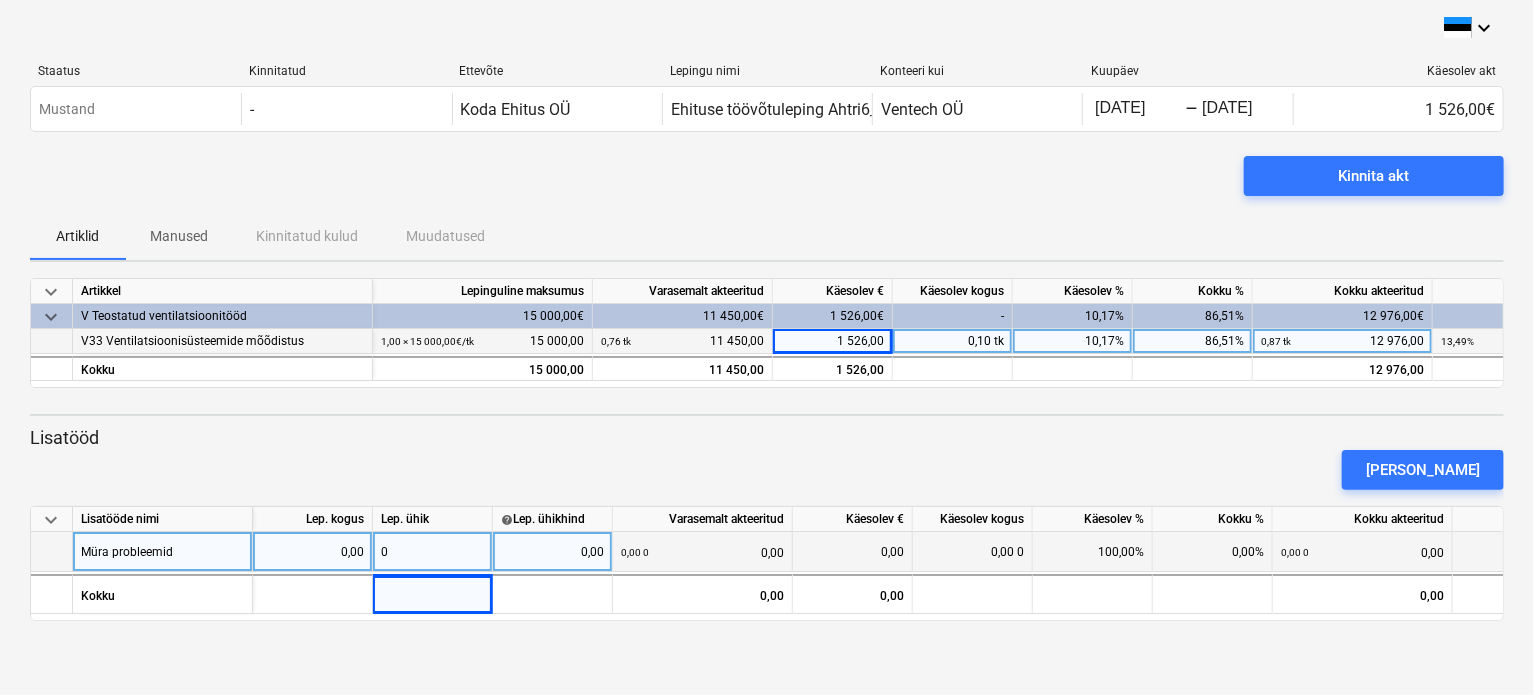click on "0,00" at bounding box center [552, 552] 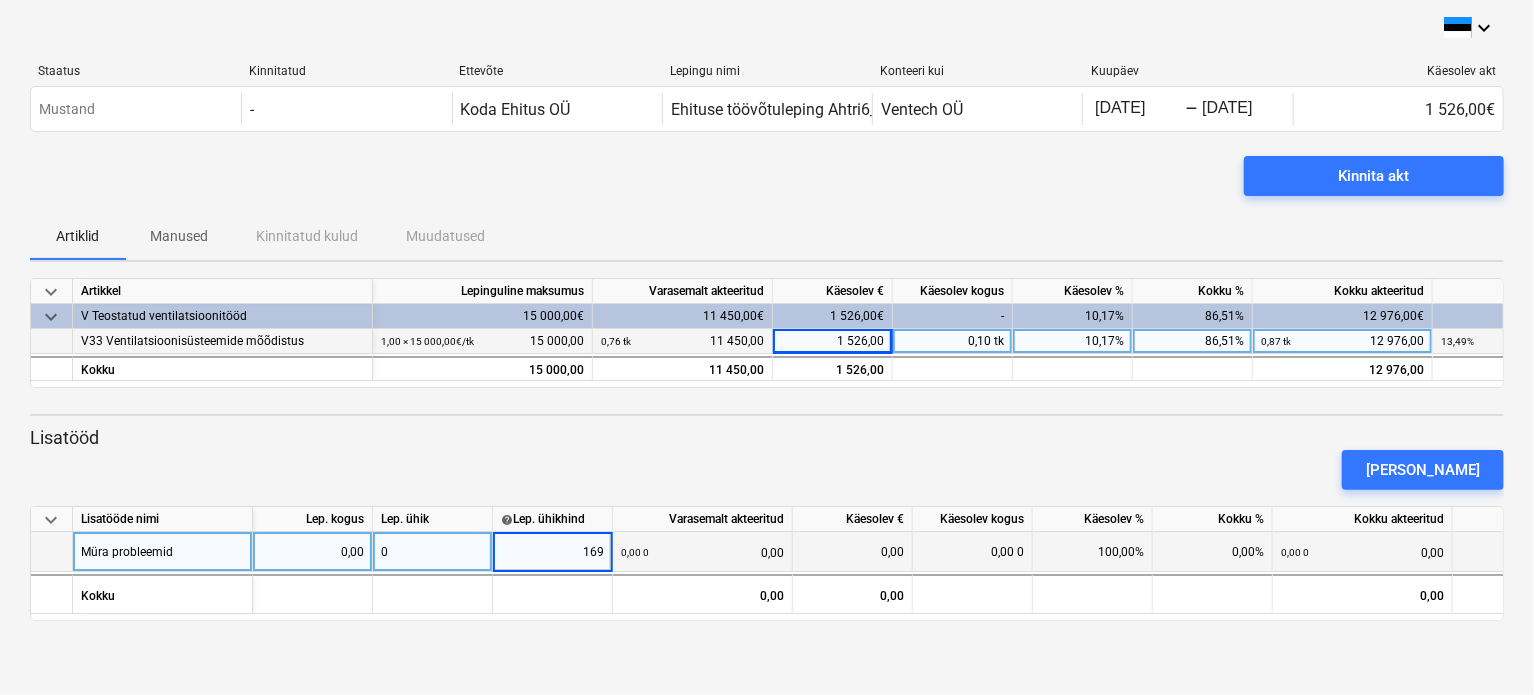 type on "1690" 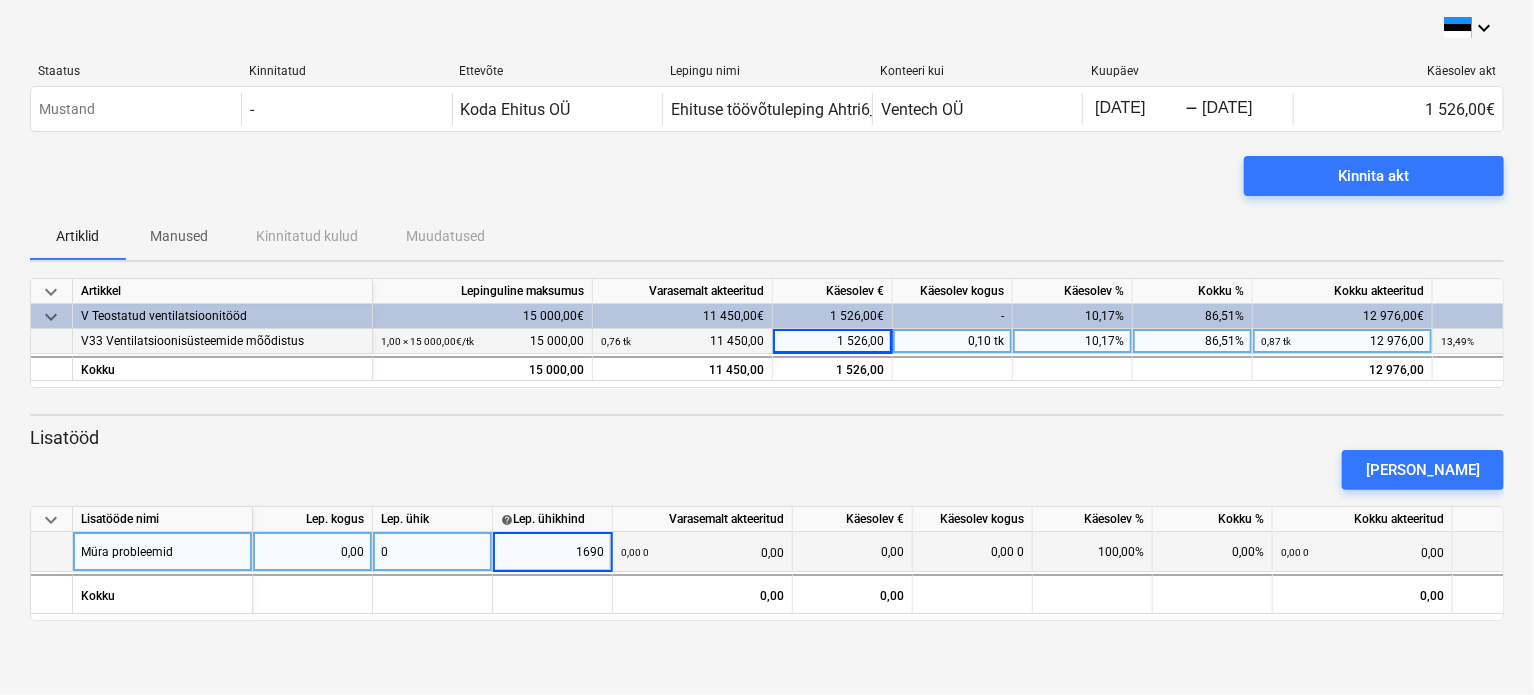 click on "keyboard_arrow_down Staatus Kinnitatud Ettevõte Lepingu nimi Konteeri kui Kuupäev Käesolev akt Mustand - Koda Ehitus OÜ Ehituse töövõtuleping Ahtri6_Vent_ATV_14 Ventech OÜ Ventech OÜ 06/01/2025 Press the down arrow key to interact with the calendar and
select a date. Press the question mark key to get the keyboard shortcuts for changing dates. - 06/30/2025 Press the down arrow key to interact with the calendar and
select a date. Press the question mark key to get the keyboard shortcuts for changing dates. 1 526,00€ Please wait Ventech OÜ Kinnita akt Artiklid Manused Kinnitatud kulud Muudatused keyboard_arrow_down Artikkel Lepinguline maksumus Varasemalt akteeritud Käesolev € Käesolev kogus Käesolev % Kokku % Kokku akteeritud Aktijääk keyboard_arrow_down V Teostatud ventilatsioonitööd  15 000,00€ 11 450,00€ 1 526,00€ - 10,17% 86,51% 12 976,00€ 2 024,00€ V33 Ventilatsioonisüsteemide mõõdistus  1,00   ×   15 000,00€ / tk 15 000,00 0,76   tk 11 450,00 1 526,00 0,10   0" at bounding box center [767, 347] 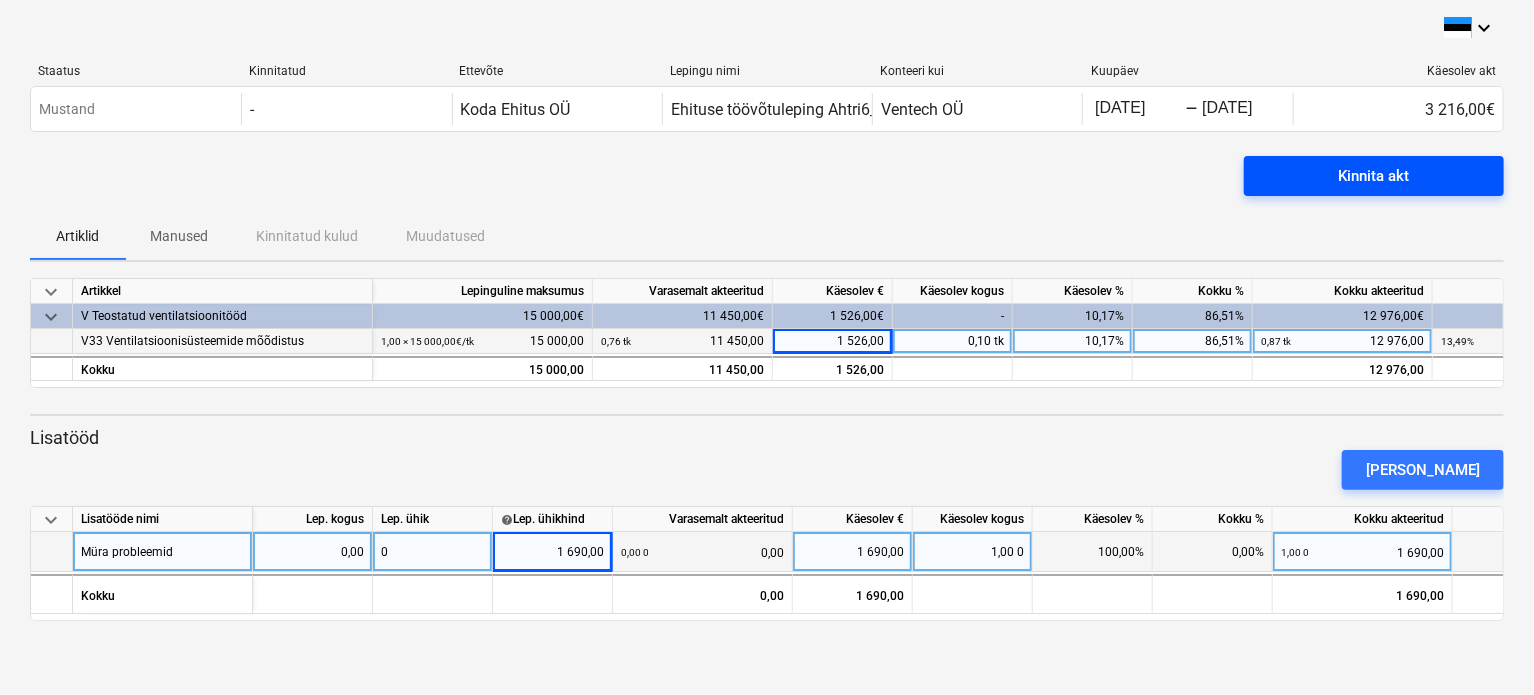 click on "Kinnita akt" at bounding box center [1374, 176] 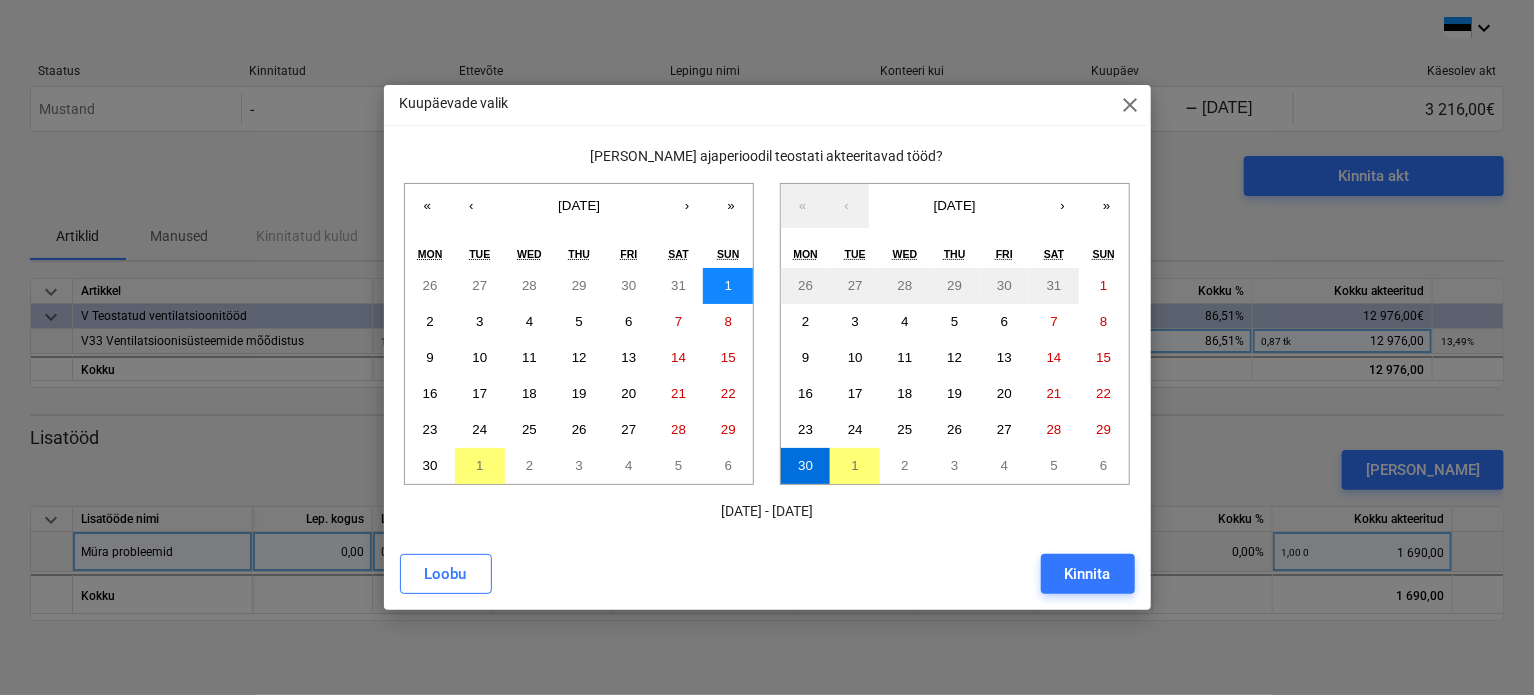 click on "1" at bounding box center [728, 286] 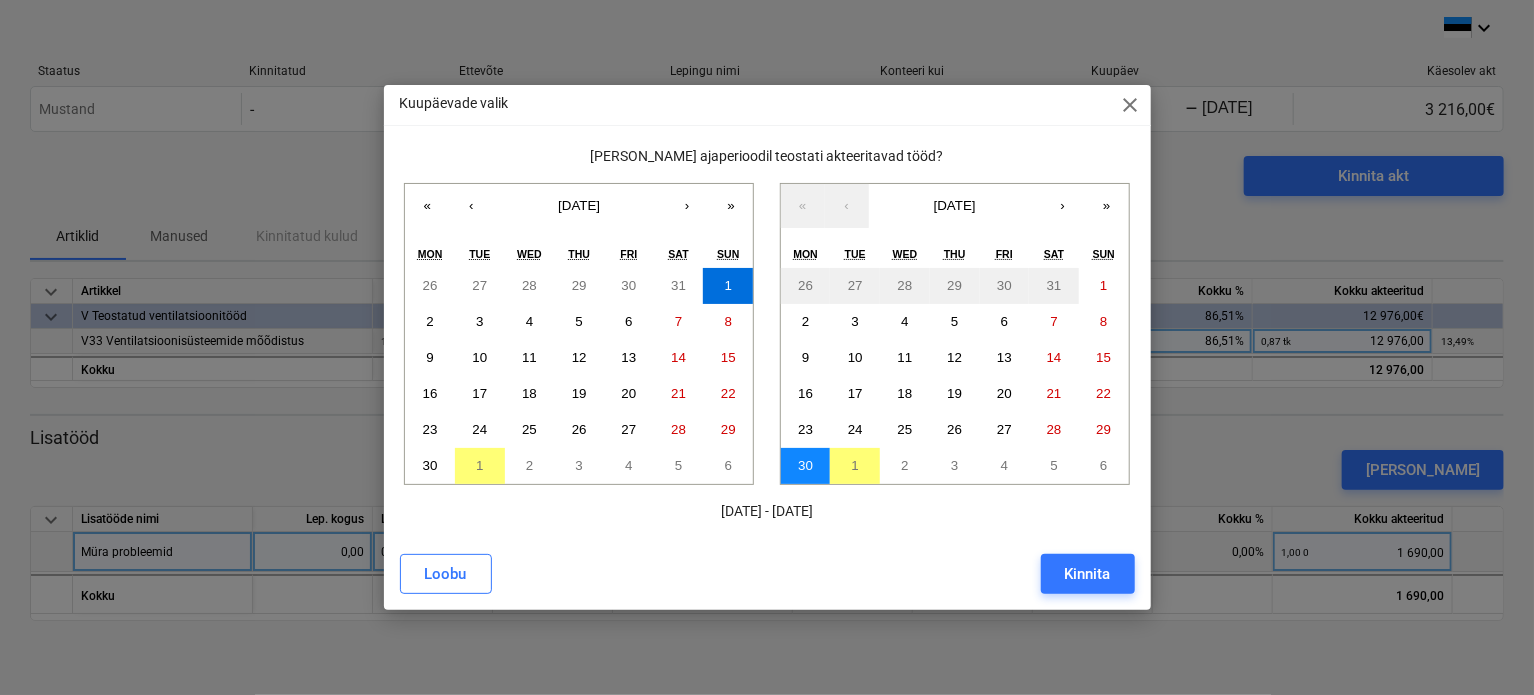 click on "30" at bounding box center (806, 466) 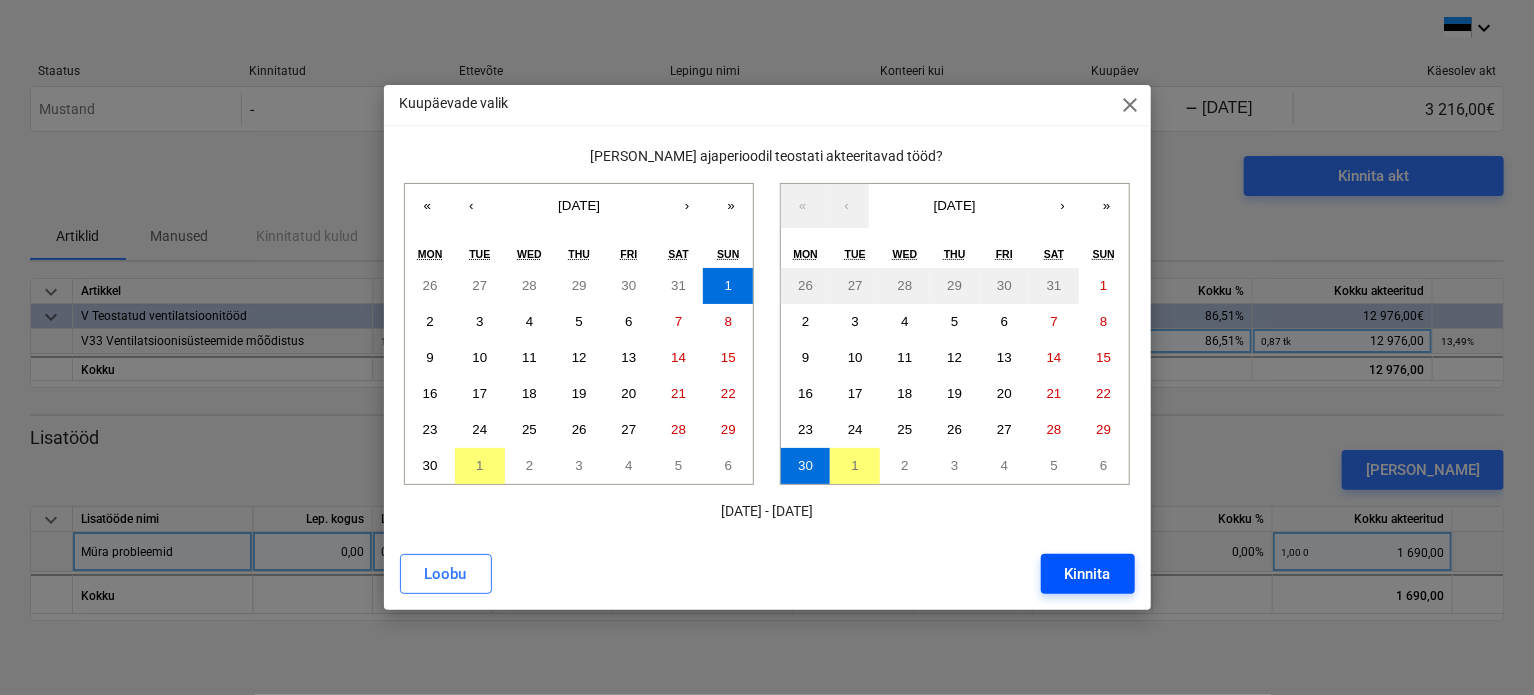 click on "Kinnita" at bounding box center (1088, 574) 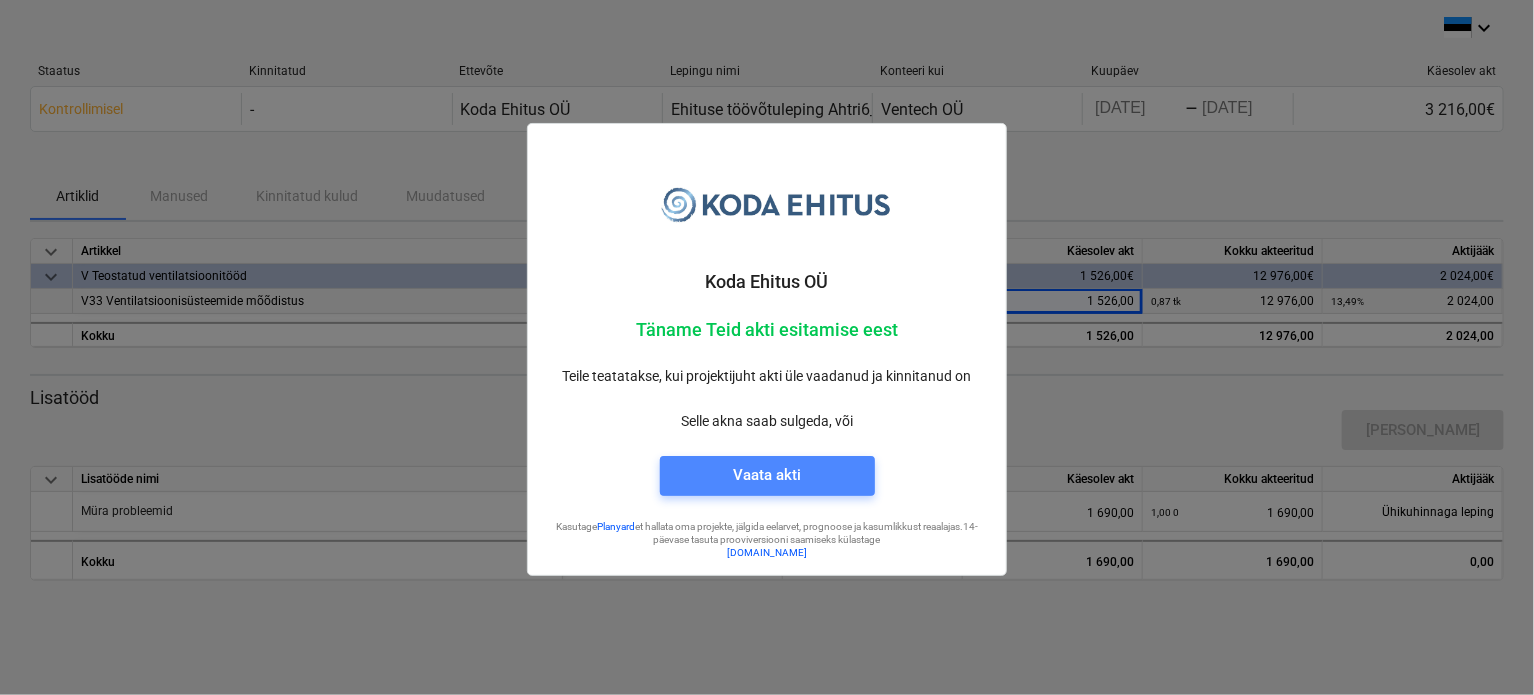 click on "Vaata akti" at bounding box center (767, 475) 